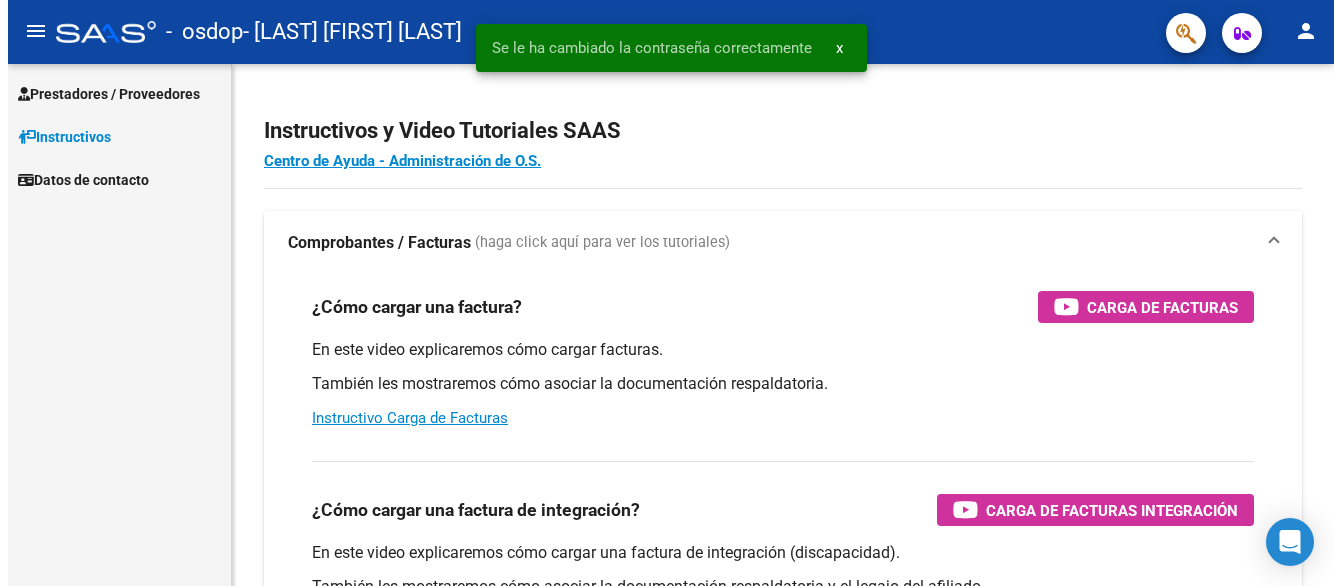 scroll, scrollTop: 0, scrollLeft: 0, axis: both 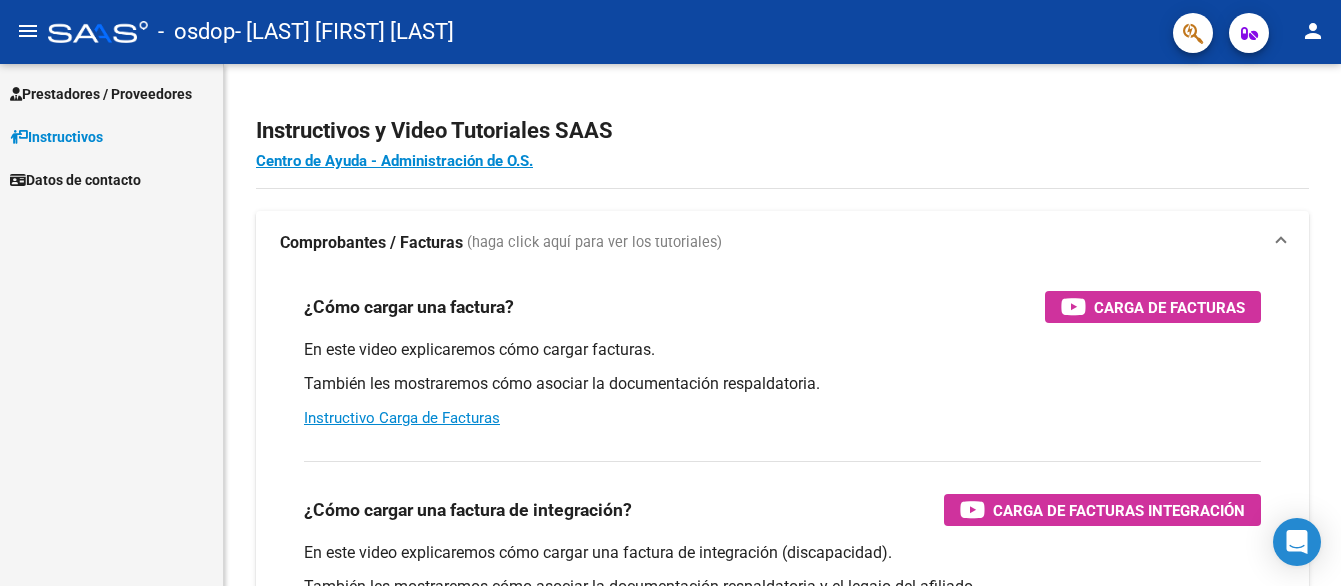 click on "Prestadores / Proveedores" at bounding box center [101, 94] 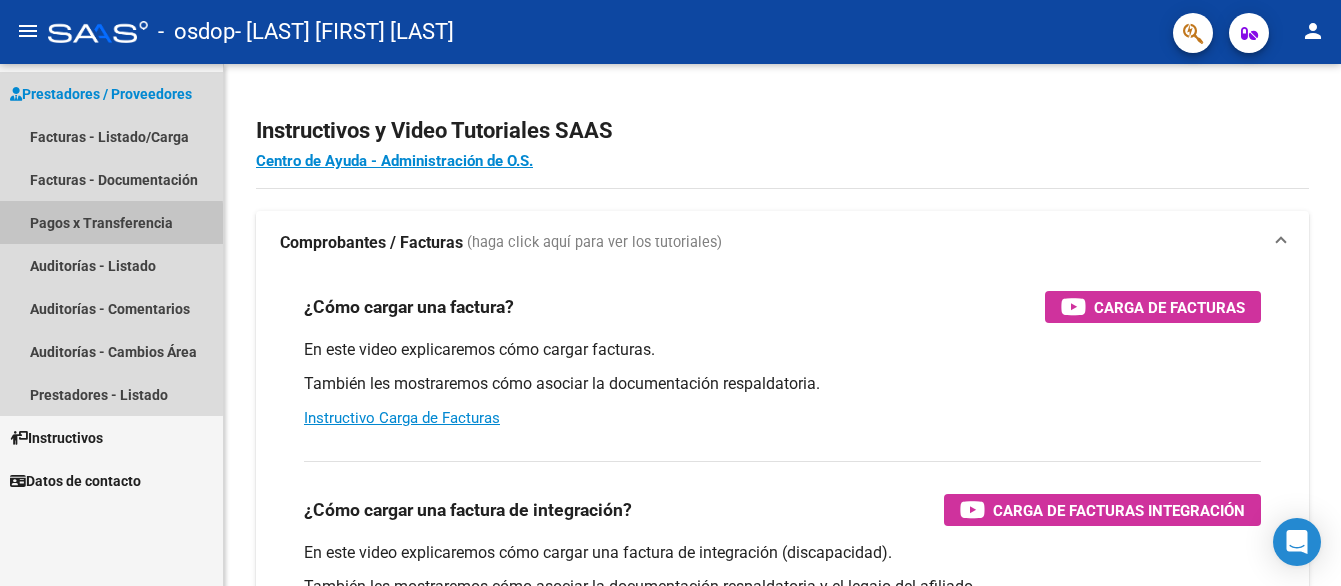 click on "Pagos x Transferencia" at bounding box center (111, 222) 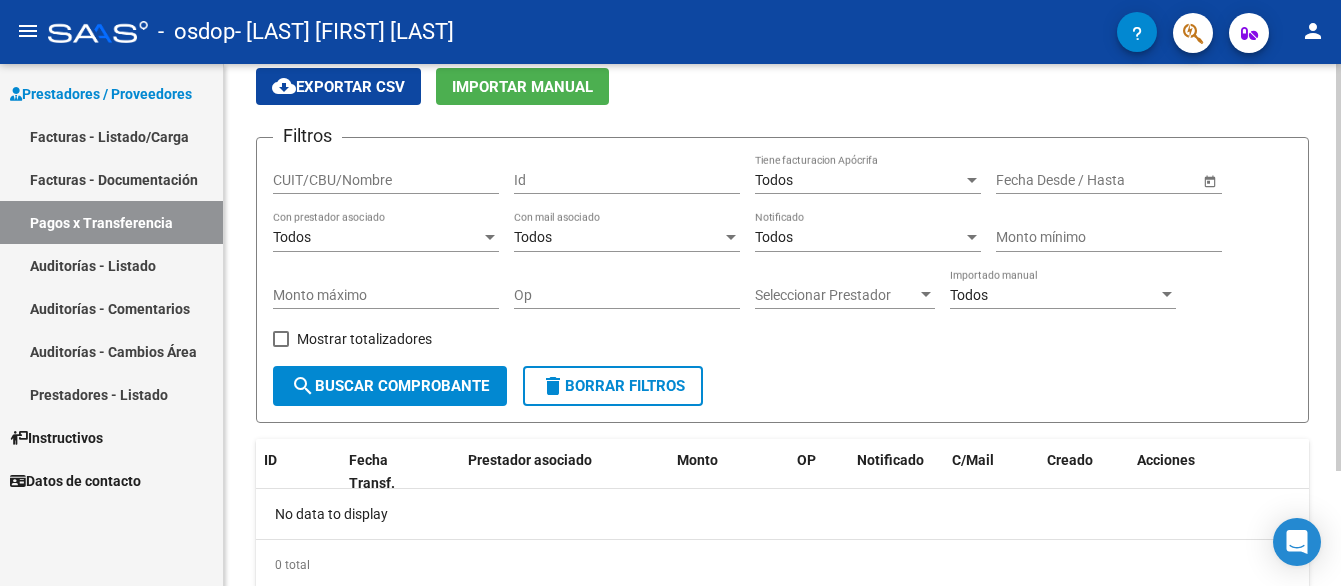scroll, scrollTop: 0, scrollLeft: 0, axis: both 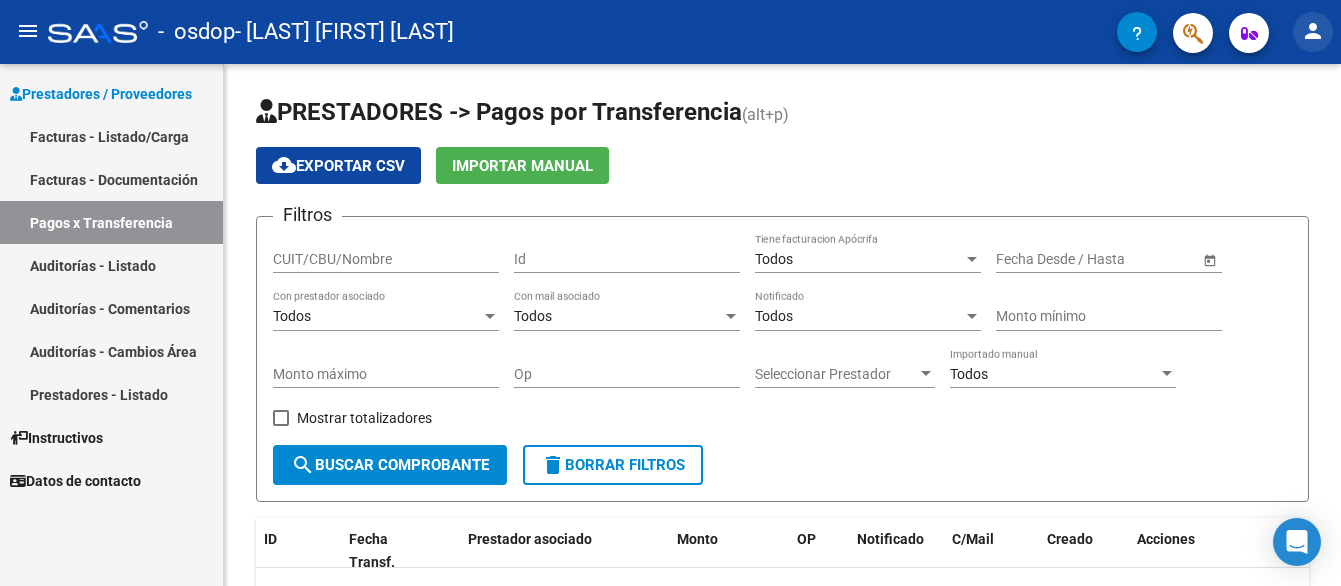 click on "person" 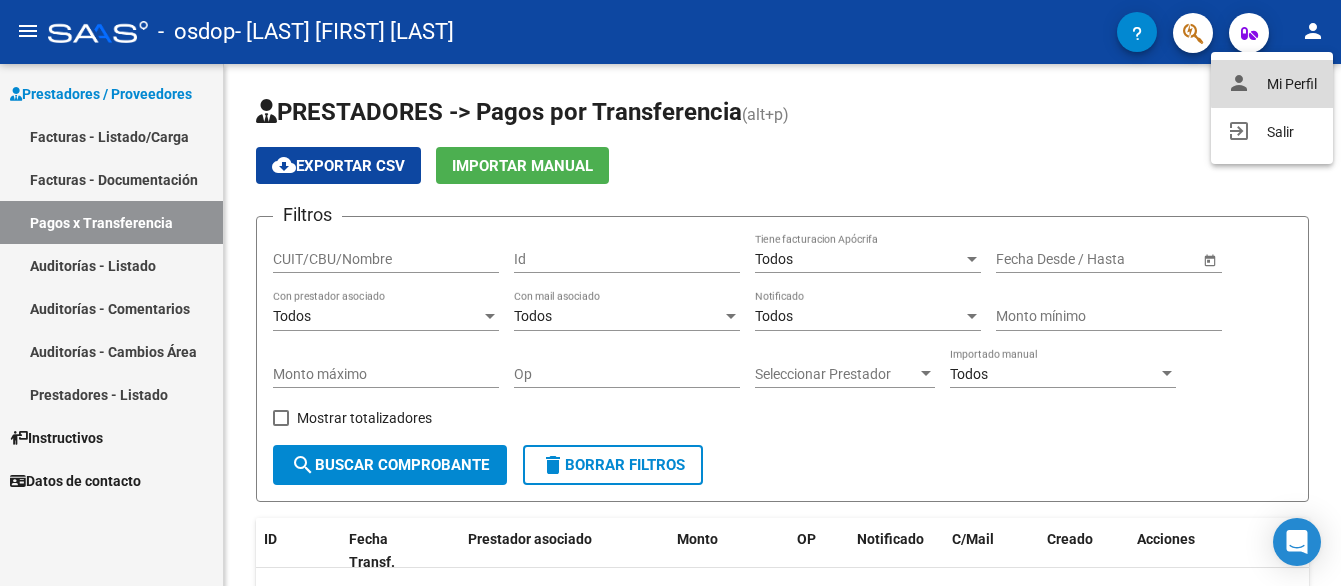 click on "person  Mi Perfil" at bounding box center [1272, 84] 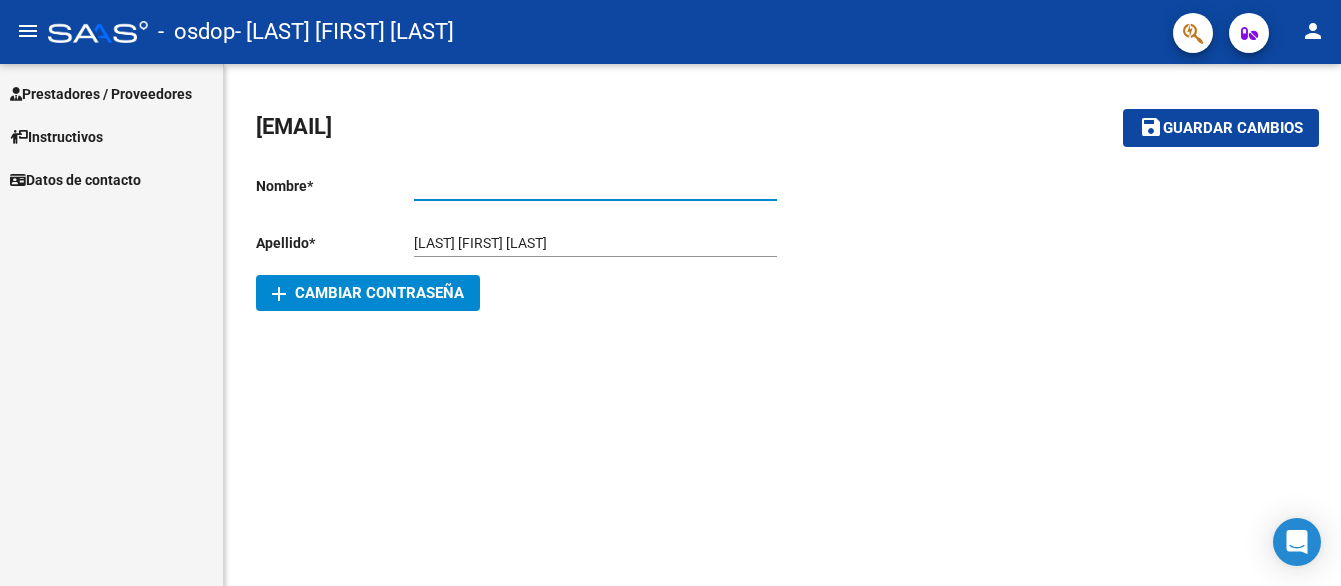 click on "Ingresar nombre" at bounding box center [595, 186] 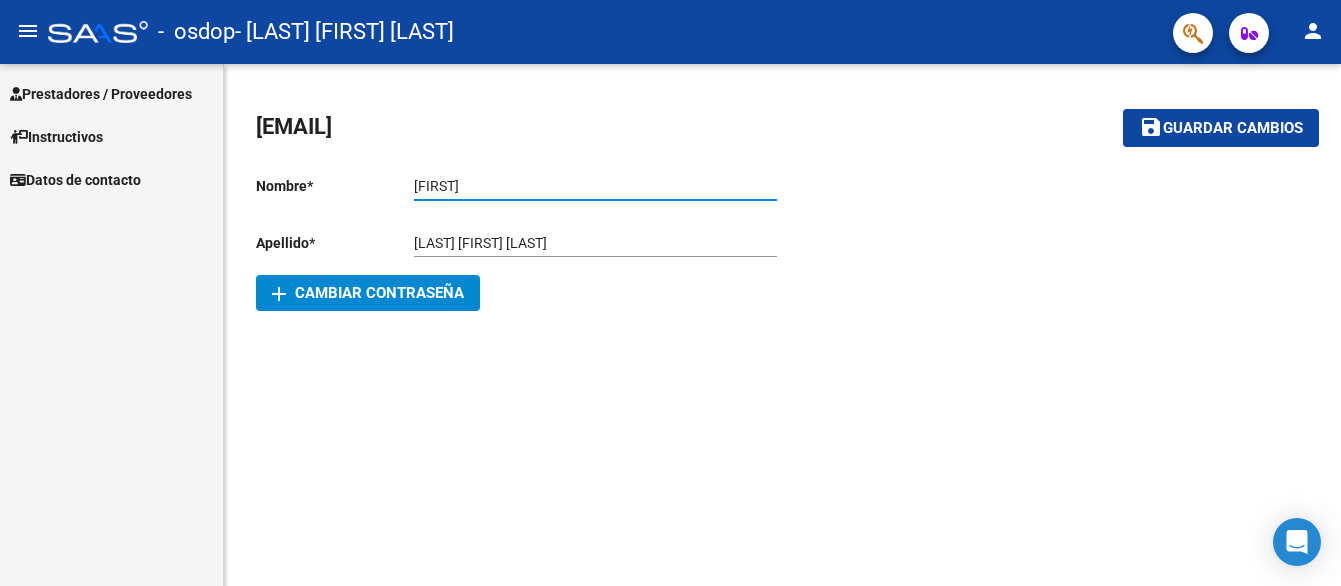 type on "[FIRST]" 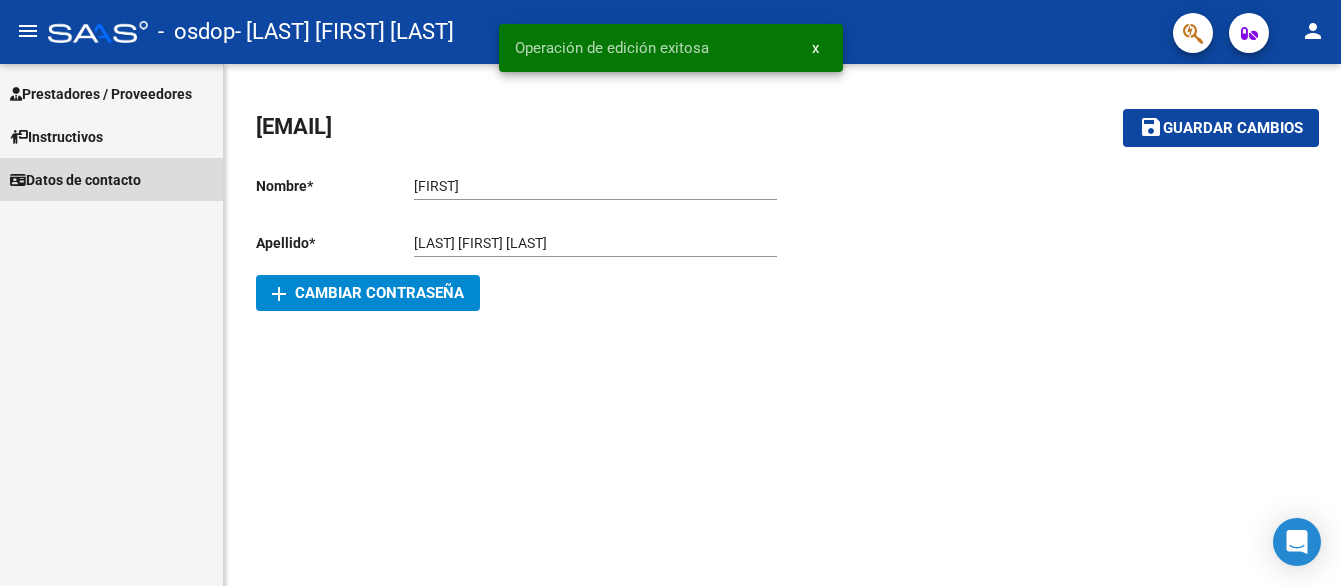 click on "Datos de contacto" at bounding box center [75, 180] 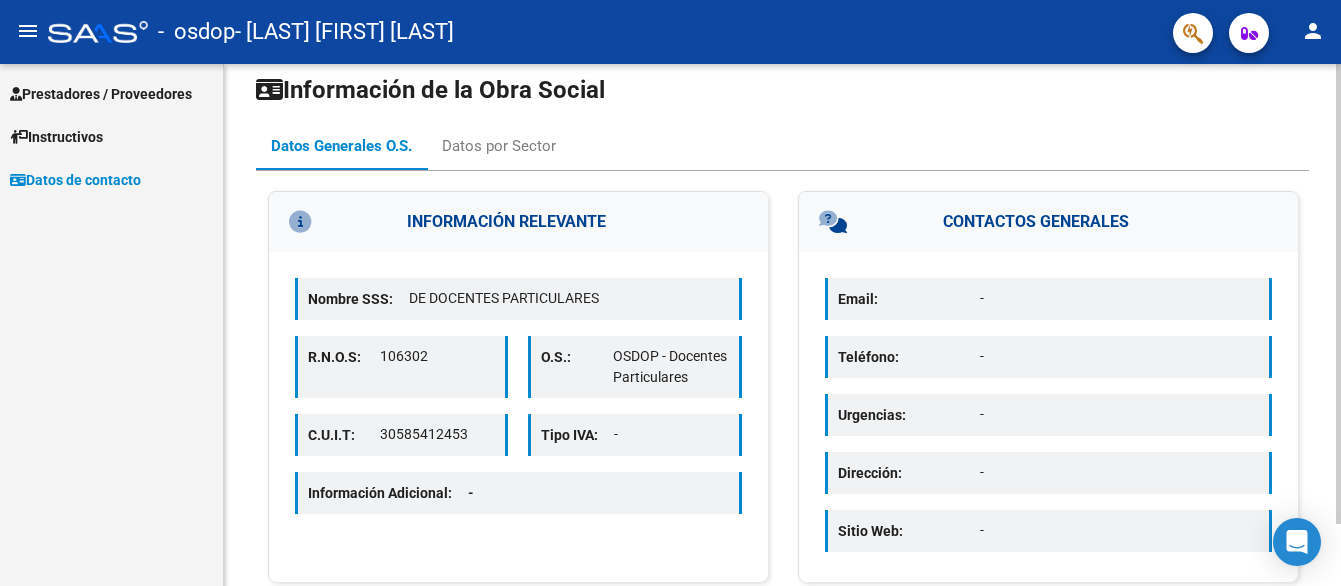 scroll, scrollTop: 0, scrollLeft: 0, axis: both 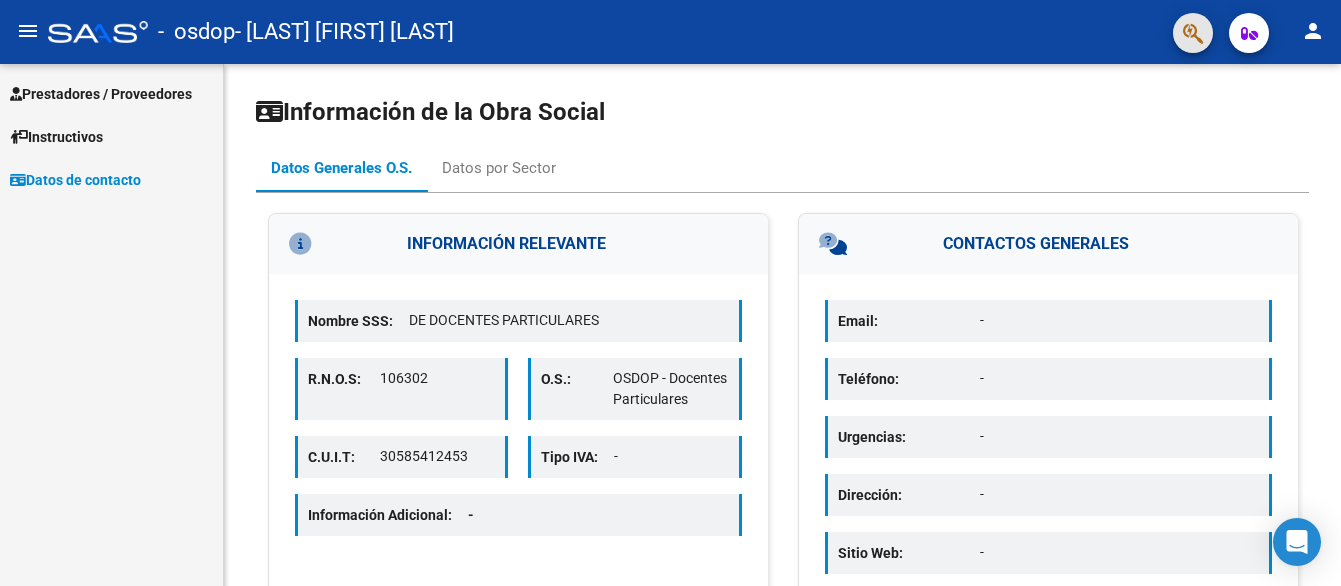 click 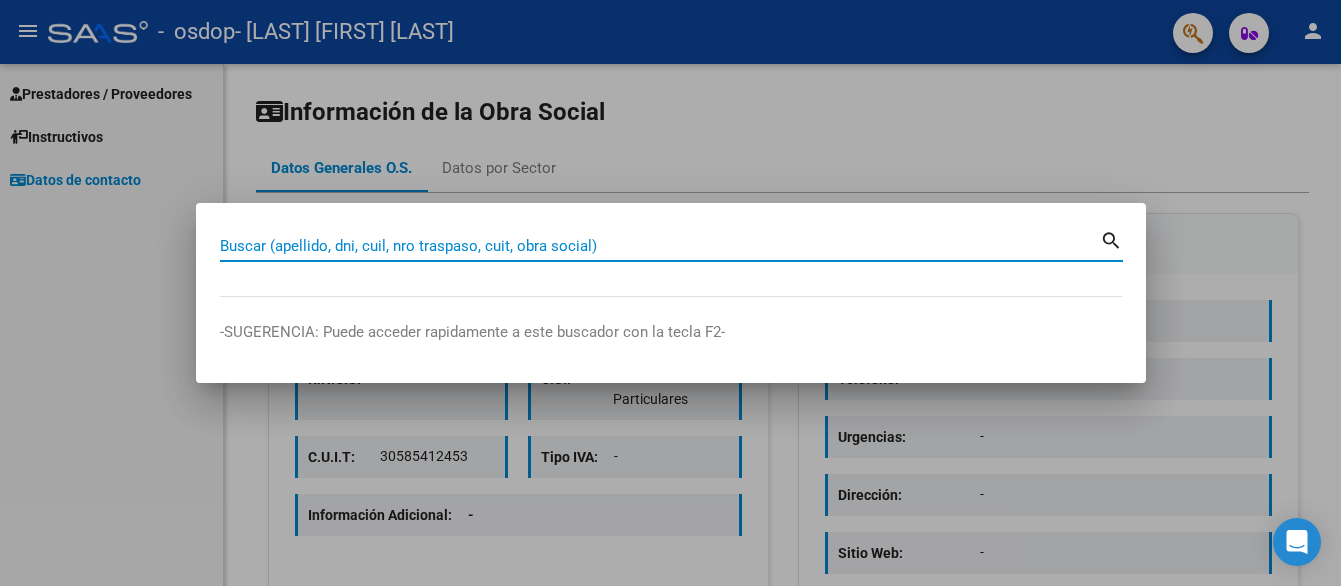 click on "Buscar (apellido, dni, cuil, nro traspaso, cuit, obra social)" at bounding box center (660, 246) 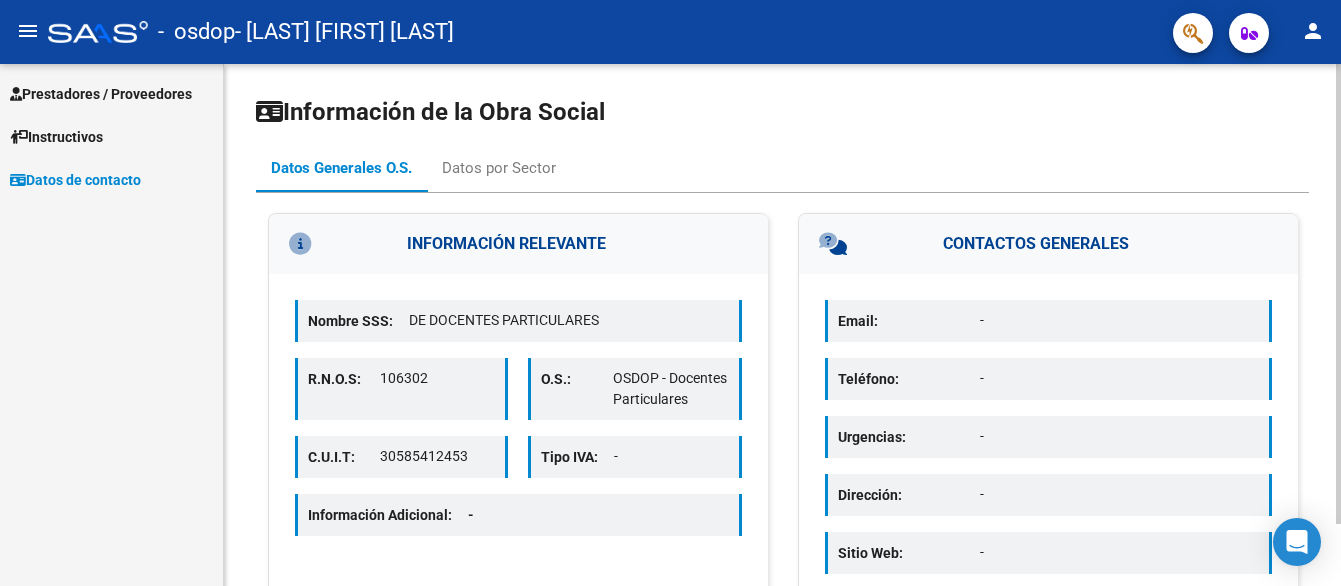 scroll, scrollTop: 71, scrollLeft: 0, axis: vertical 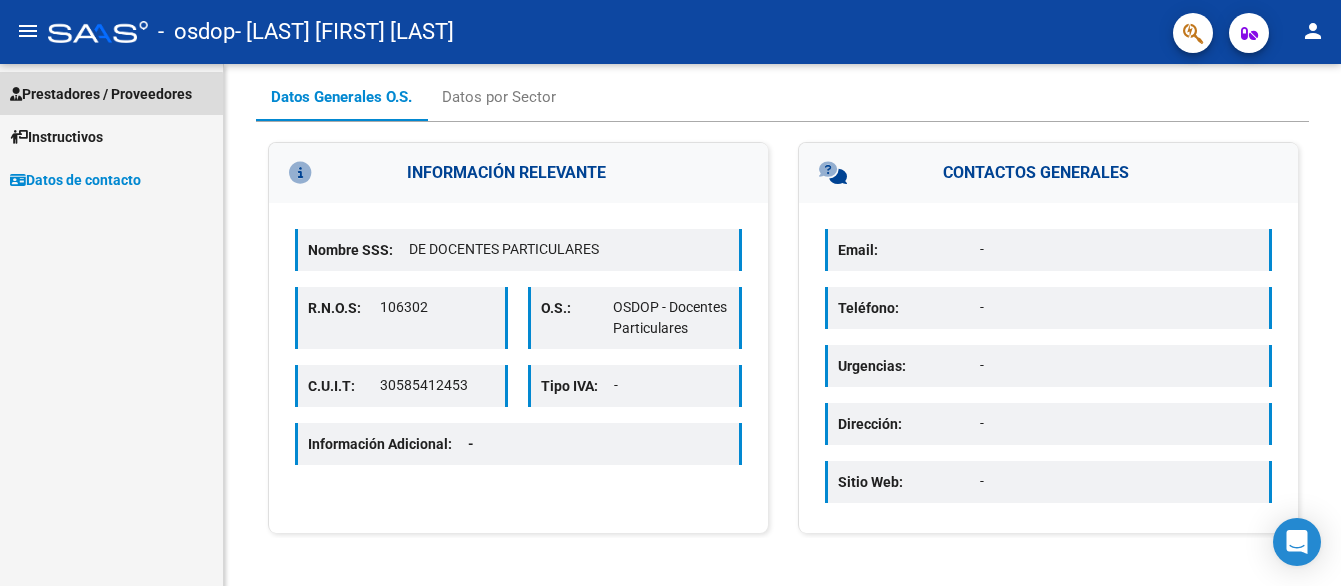 click on "Prestadores / Proveedores" at bounding box center (101, 94) 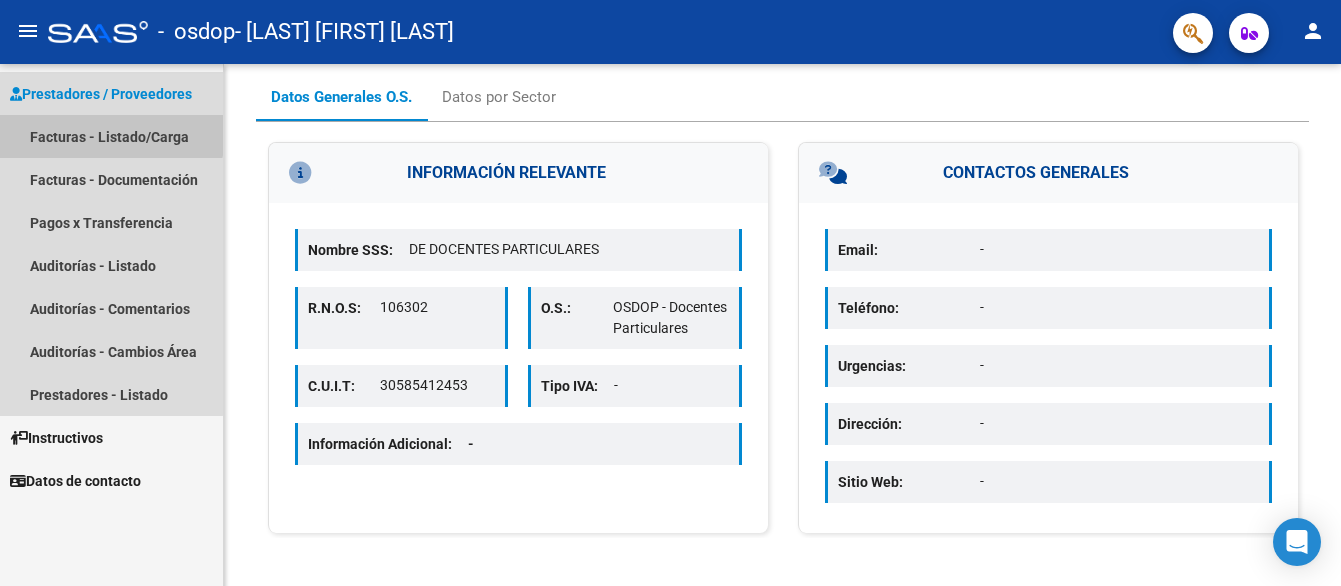 click on "Facturas - Listado/Carga" at bounding box center (111, 136) 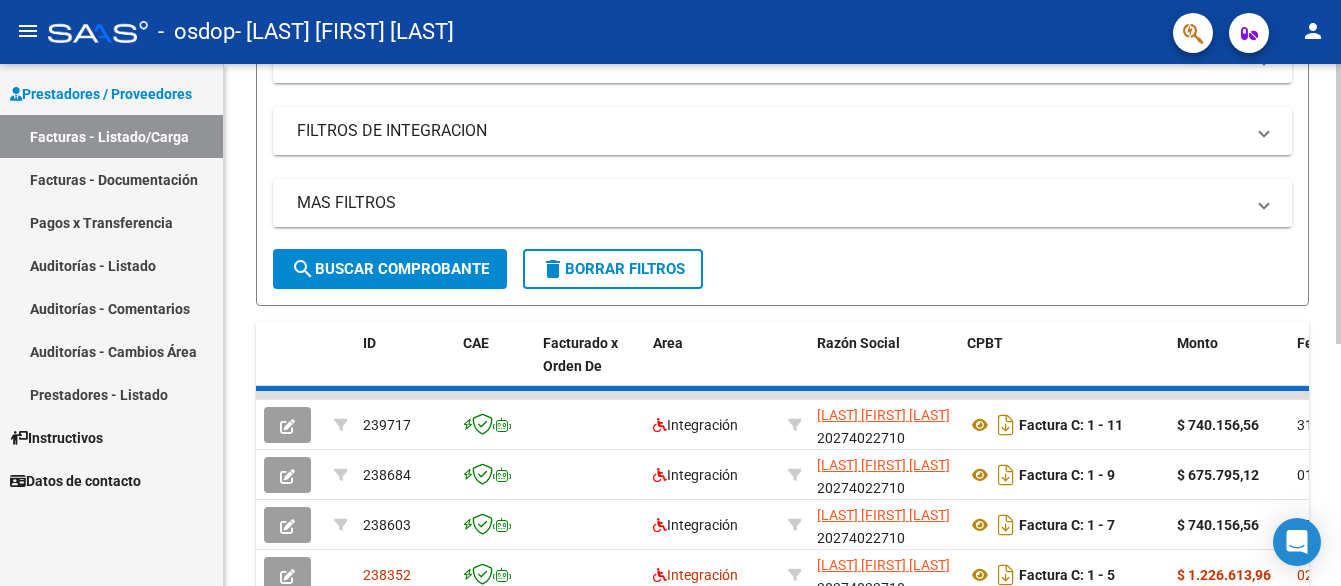 scroll, scrollTop: 400, scrollLeft: 0, axis: vertical 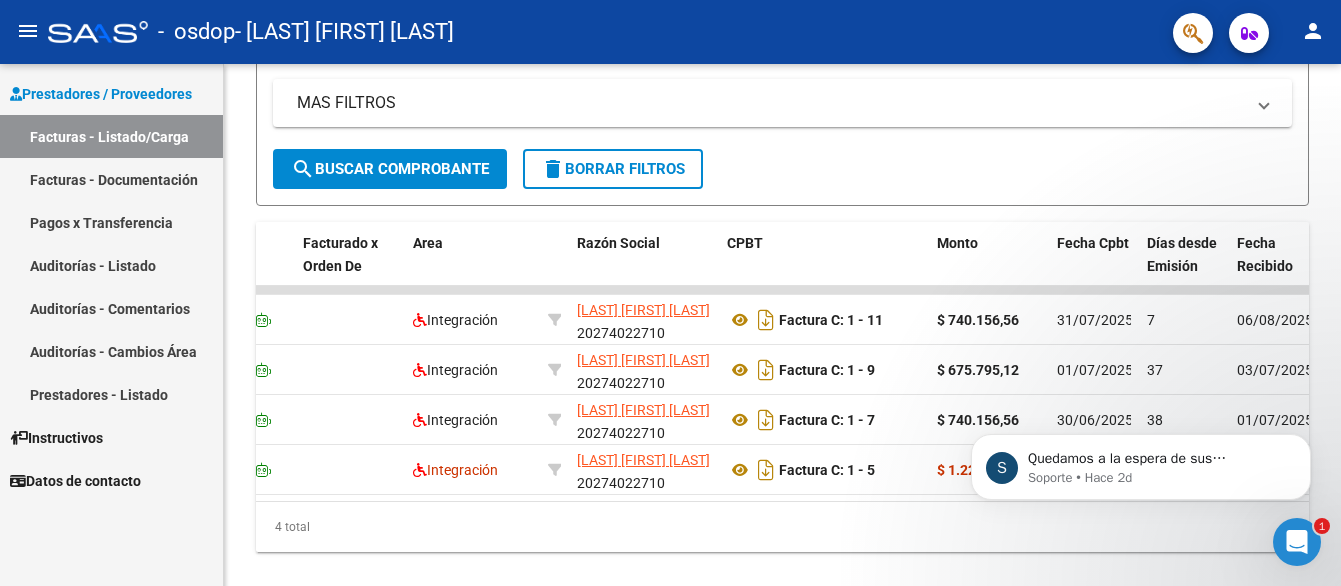 click on "S Quedamos a la espera de sus comentarios Soporte • Hace 2d" at bounding box center (1141, 462) 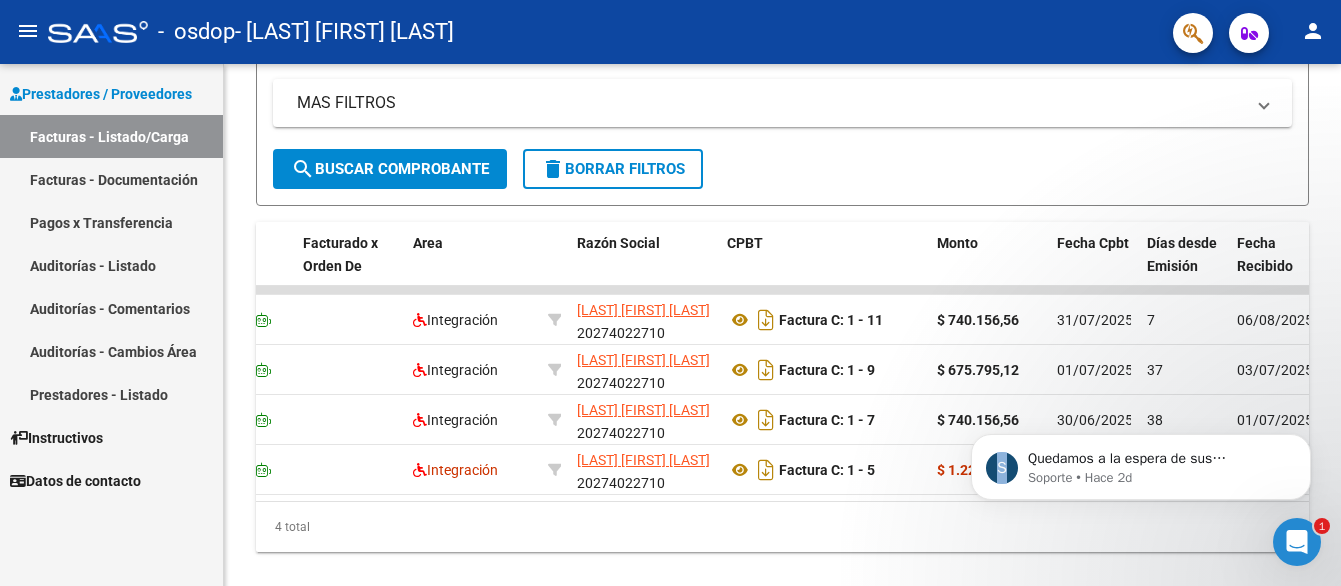 click on "S Quedamos a la espera de sus comentarios Soporte • Hace 2d" at bounding box center [1141, 462] 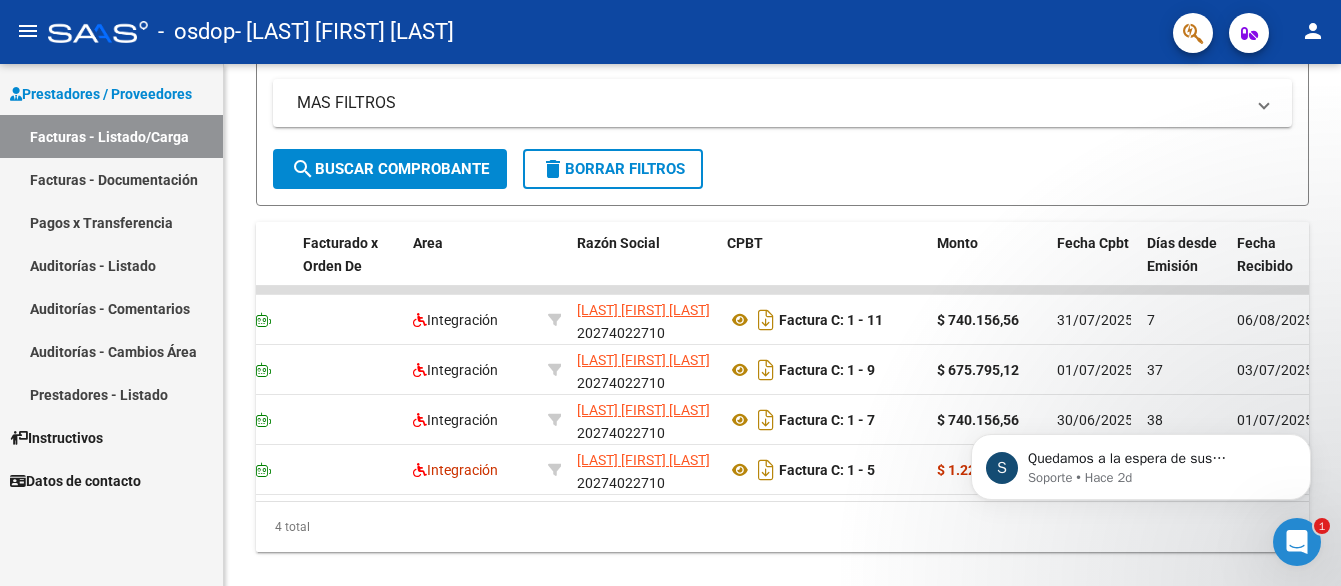 click on "S Quedamos a la espera de sus comentarios Soporte • Hace 2d" at bounding box center [1141, 462] 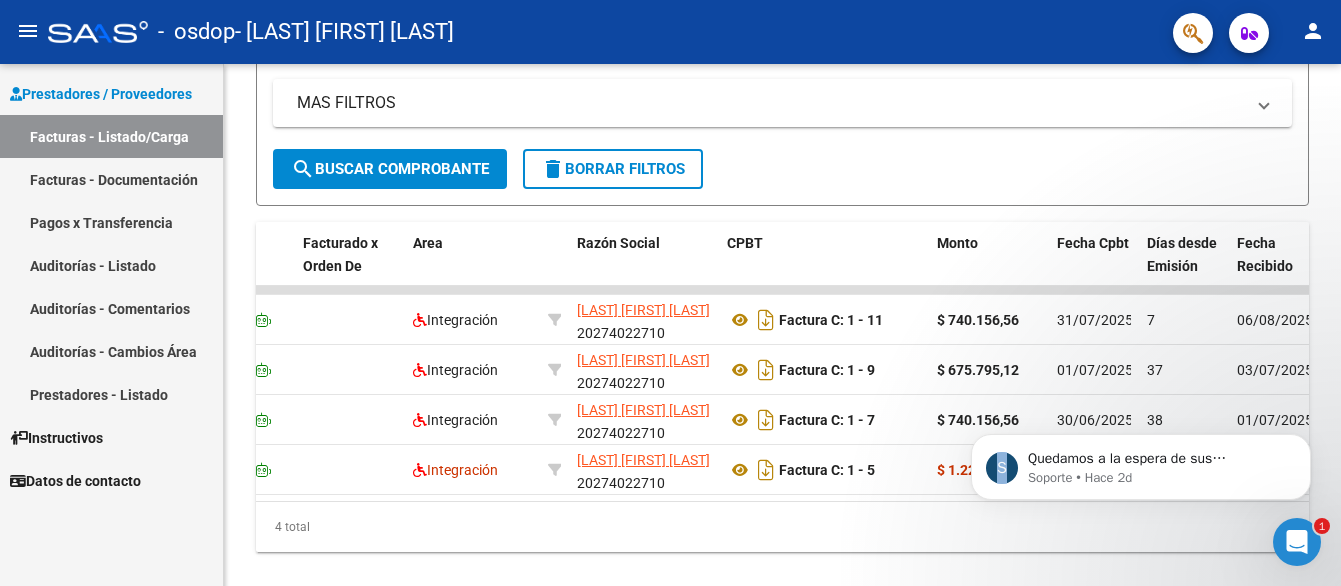 click on "S Quedamos a la espera de sus comentarios Soporte • Hace 2d" at bounding box center [1141, 462] 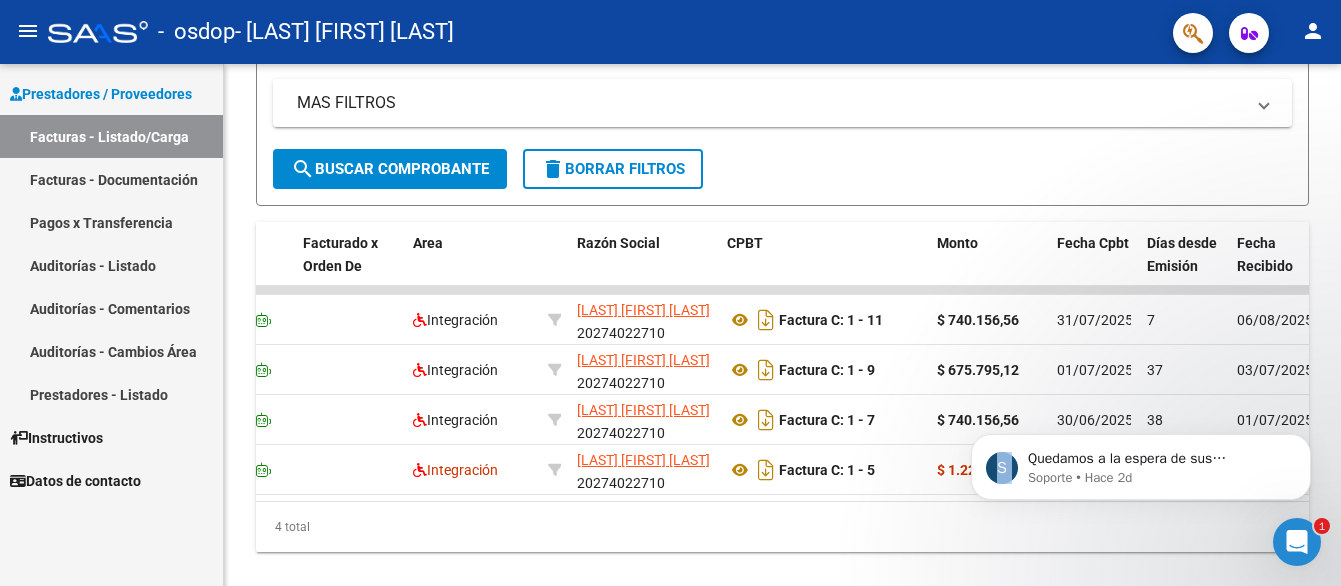click on "S Quedamos a la espera de sus comentarios Soporte • Hace 2d" at bounding box center (1141, 462) 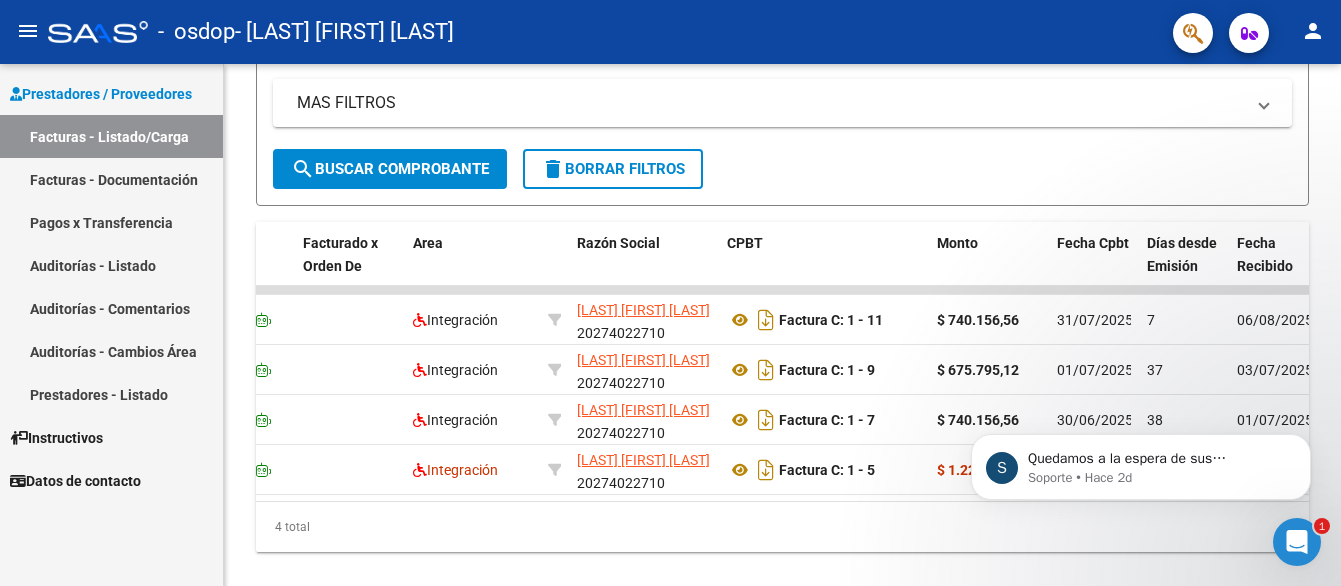 click on "S Quedamos a la espera de sus comentarios Soporte • Hace 2d" at bounding box center [1141, 462] 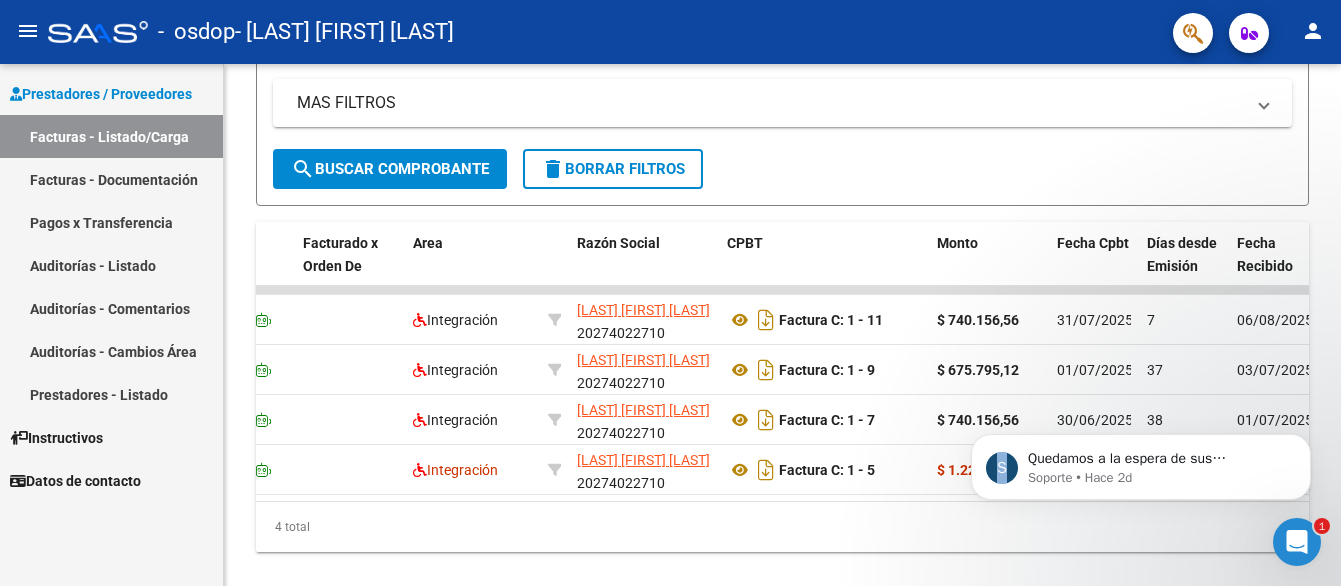 drag, startPoint x: 1288, startPoint y: 509, endPoint x: 1275, endPoint y: 506, distance: 13.341664 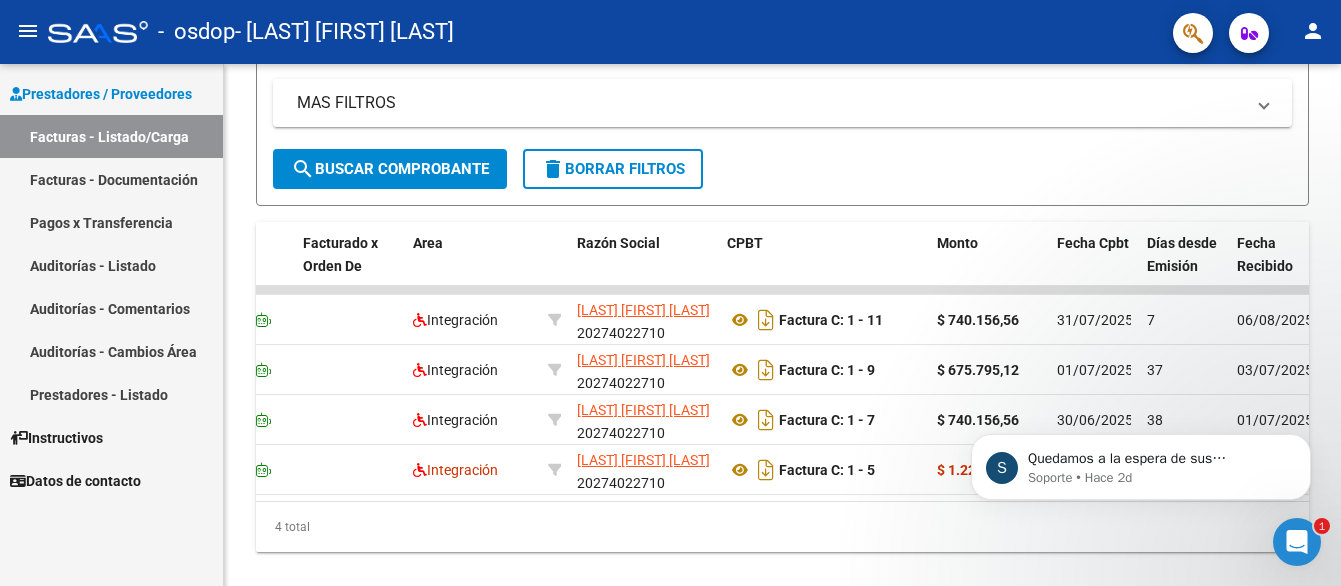 click on "S Quedamos a la espera de sus comentarios Soporte • Hace 2d" at bounding box center (1141, 462) 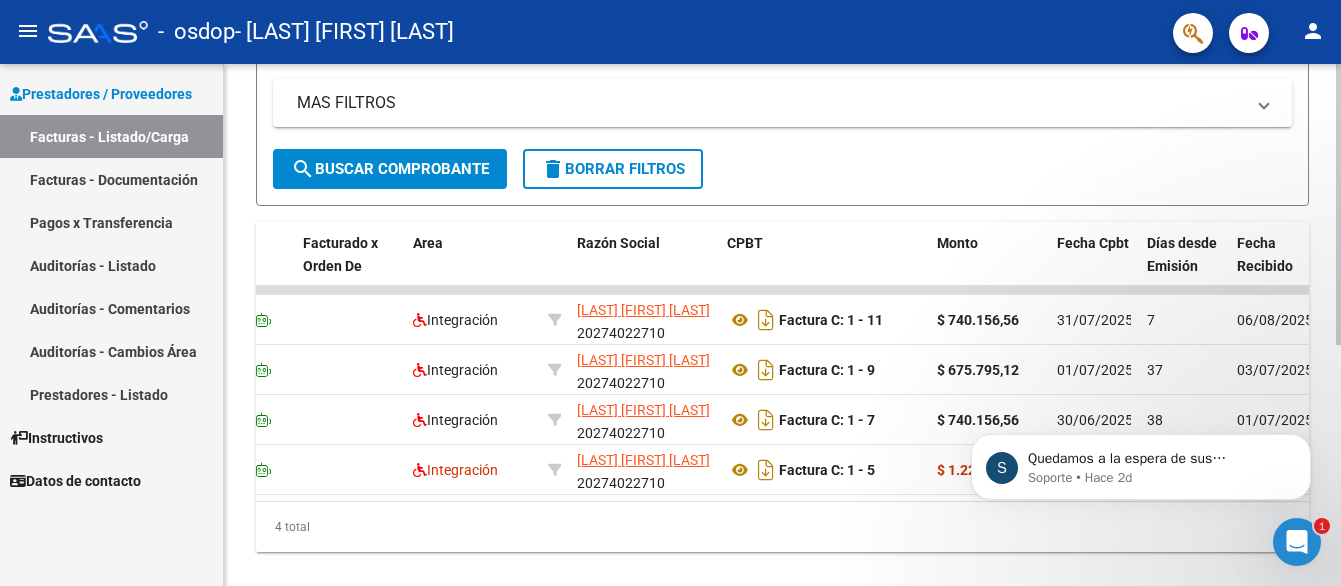 click on "239717  Integración [LAST] [FIRST] [LAST]    [CUIL]   Factura C: 1 - 11  $ 740.156,56 [DATE] [DATE]  -      202507  2152 [LAST] [FIRST] [LAST] [CUIL] [DATE] [DATE] [FIRST] [LAST] [EMAIL]
238684  Integración [LAST] [FIRST] [LAST]    [CUIL]   Factura C: 1 - 9  $ 675.795,12 [DATE] [DATE]  -     DS 202506 $ 675.795,12 $ 675.791,42  202506  2152 [LAST] [FIRST] [LAST] [CUIL] [DATE] [DATE] [FIRST] [LAST] [FIRST] [LAST] [EMAIL]
238603  Integración [LAST] [FIRST] [LAST]    [CUIL]   Factura C: 1 - 7  $ 740.156,56 [DATE] [DATE]  -     DS 202506 $ 740.156,56 $ 740.152,51  202505  2152 [LAST] [FIRST] [LAST] [CUIL] [DATE] [DATE] [FIRST] [LAST] [FIRST] [LAST] [EMAIL]
238352  Integración [LAST] [FIRST] [LAST]    [CUIL]   Factura C: 1 - 5  $ 1.226.613,96 [DATE] [DATE]  -      202505  05/06/2025 [FIRST] [LAST]" 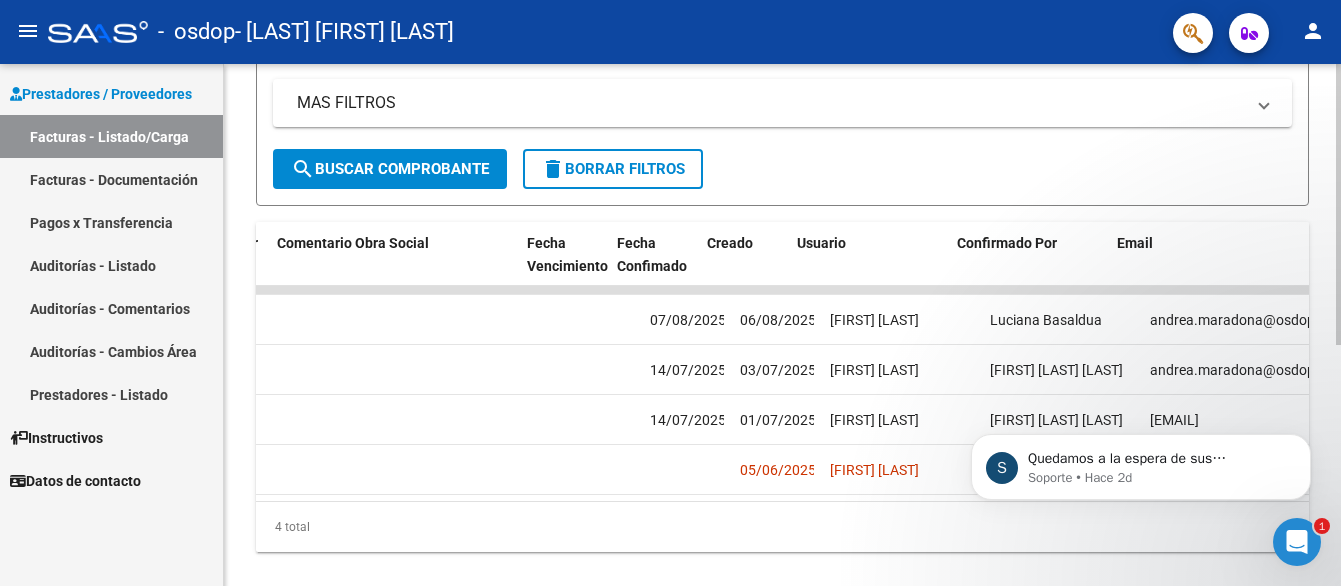 scroll, scrollTop: 0, scrollLeft: 3163, axis: horizontal 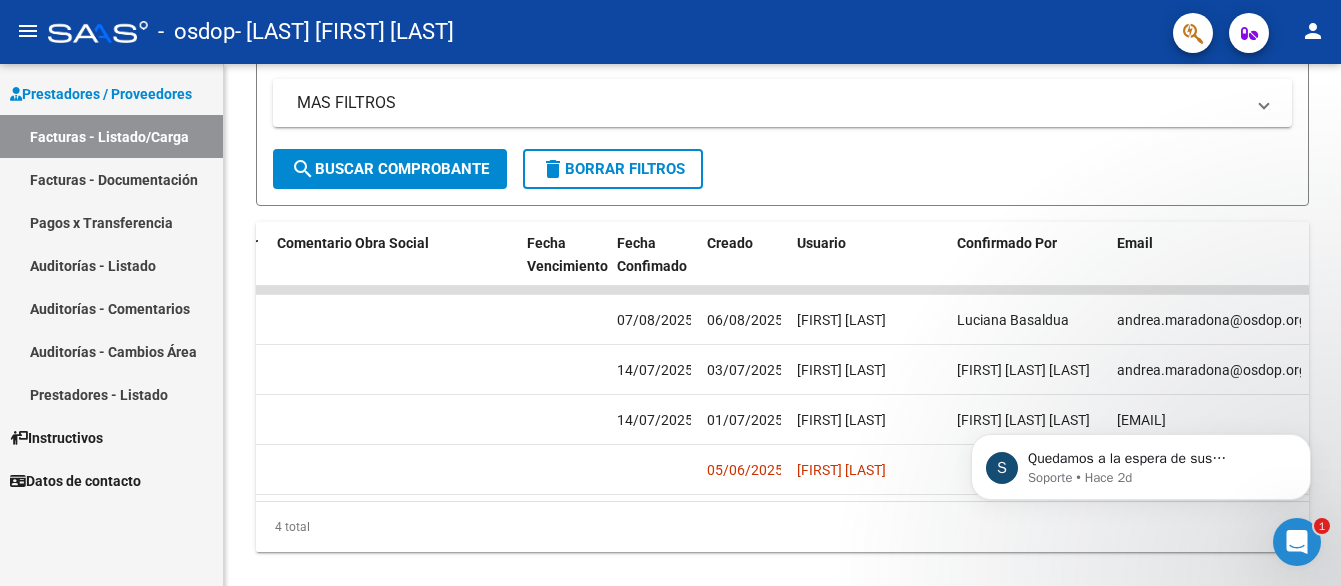 drag, startPoint x: 1116, startPoint y: 512, endPoint x: 1025, endPoint y: 502, distance: 91.5478 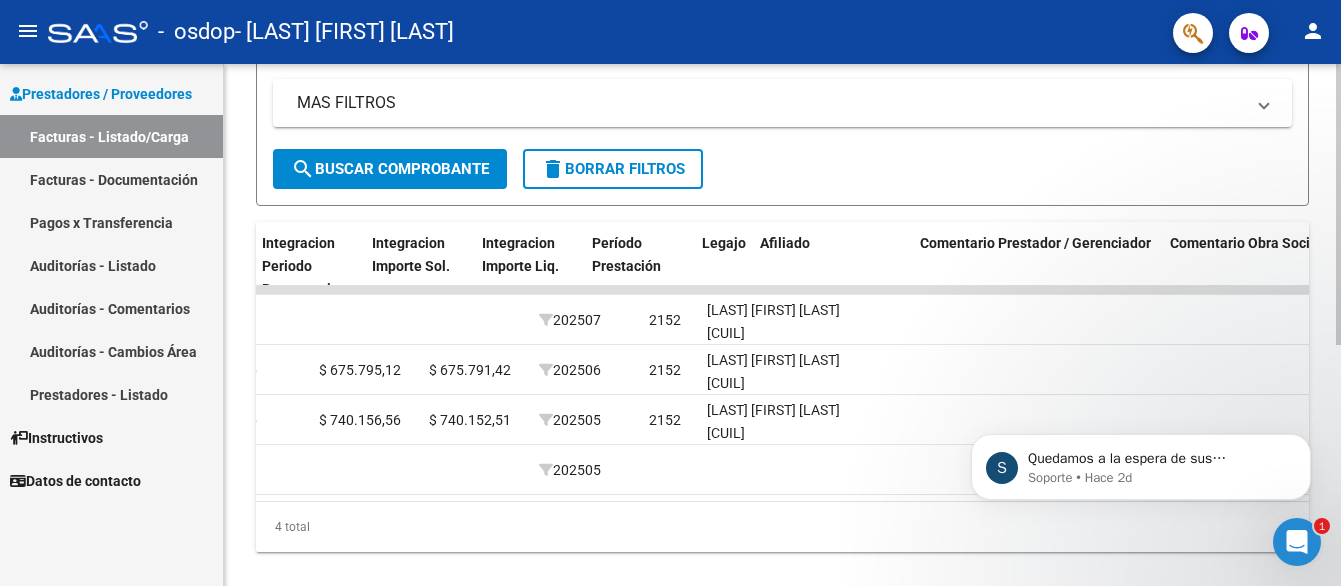 scroll, scrollTop: 0, scrollLeft: 2270, axis: horizontal 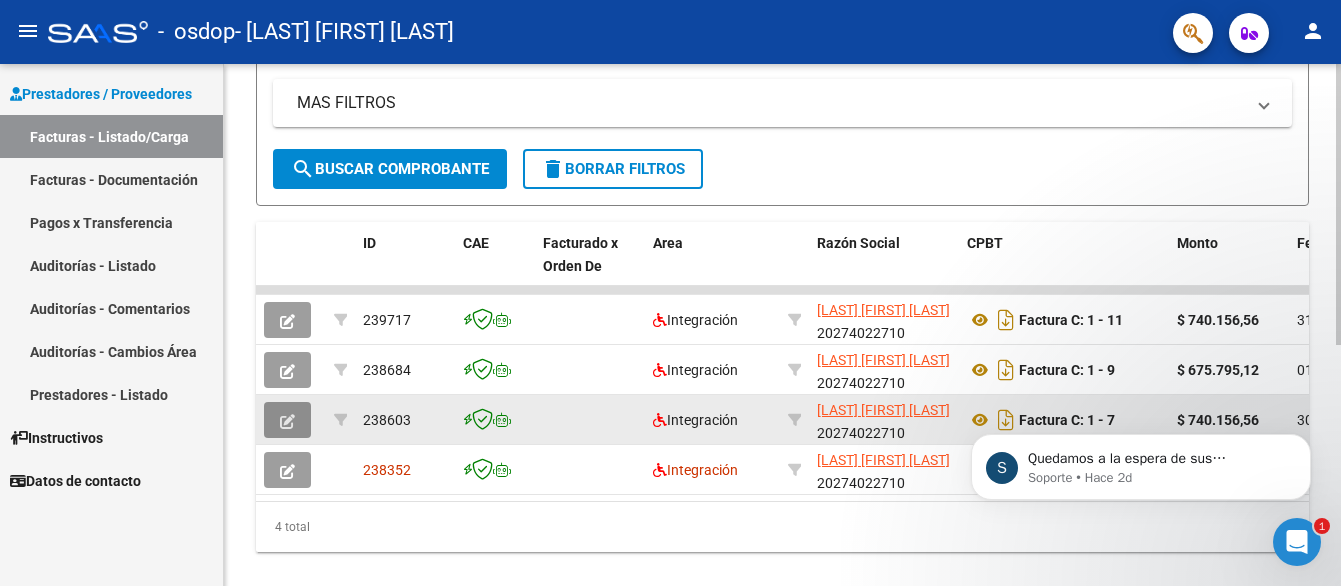 click 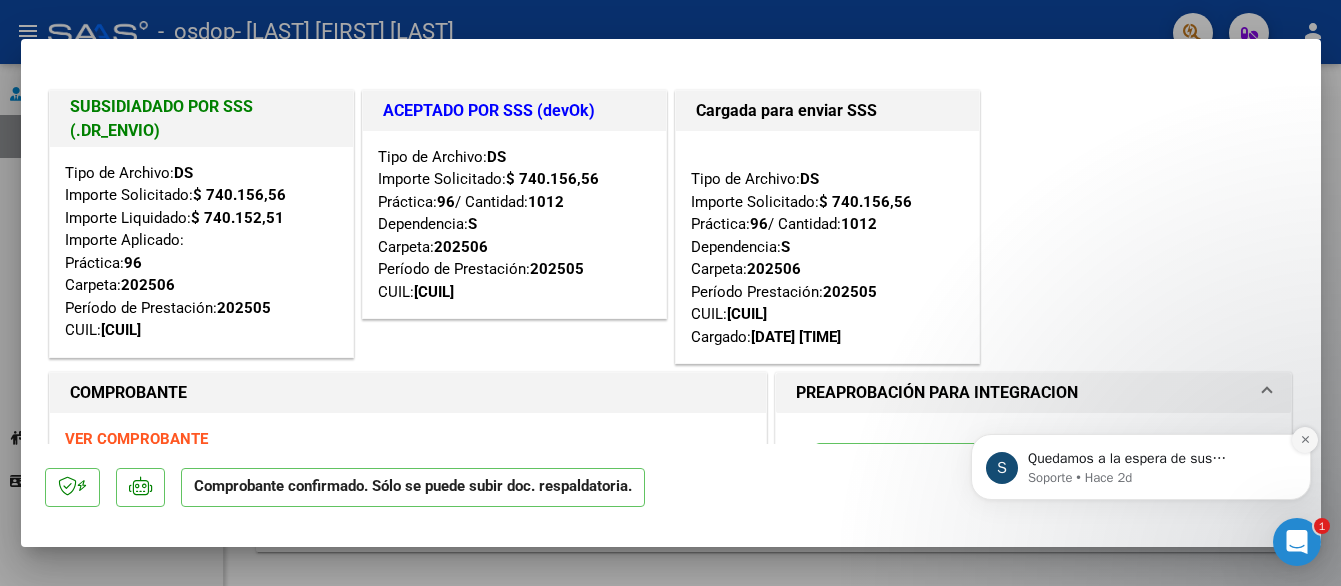 click at bounding box center (1305, 440) 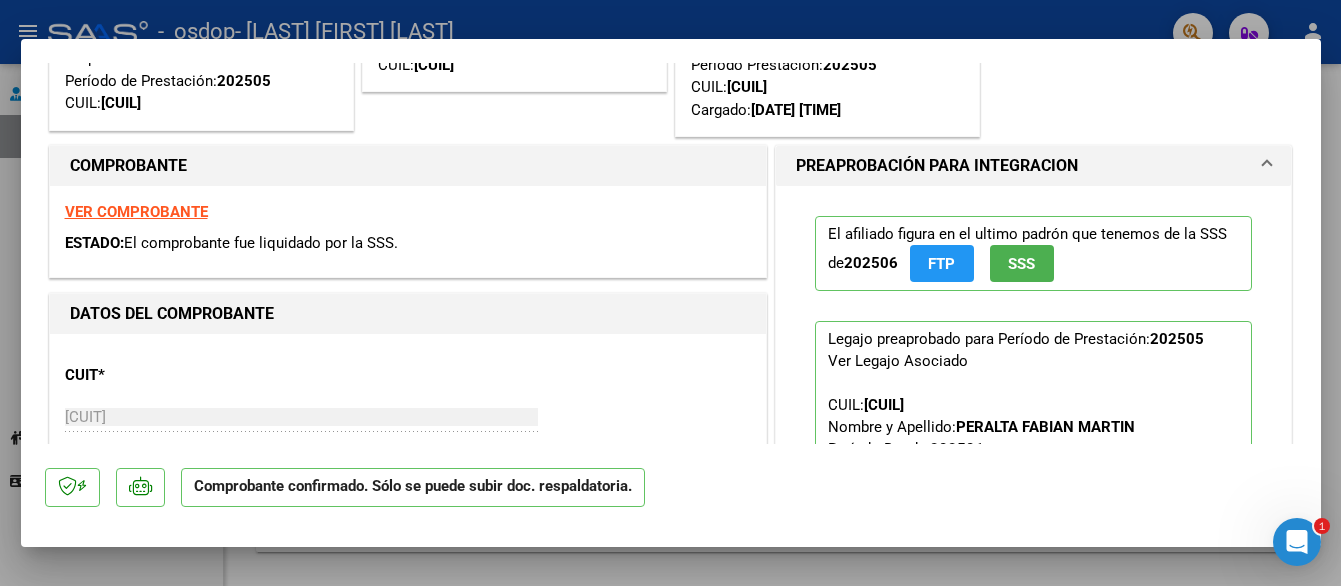 scroll, scrollTop: 267, scrollLeft: 0, axis: vertical 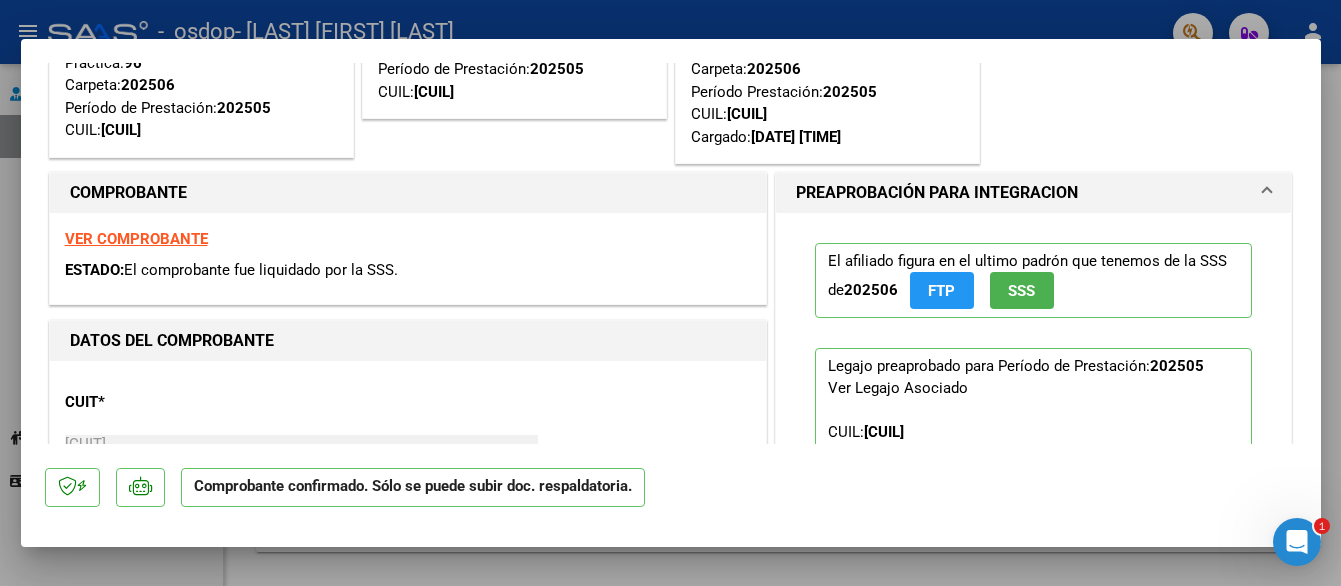 click at bounding box center [670, 293] 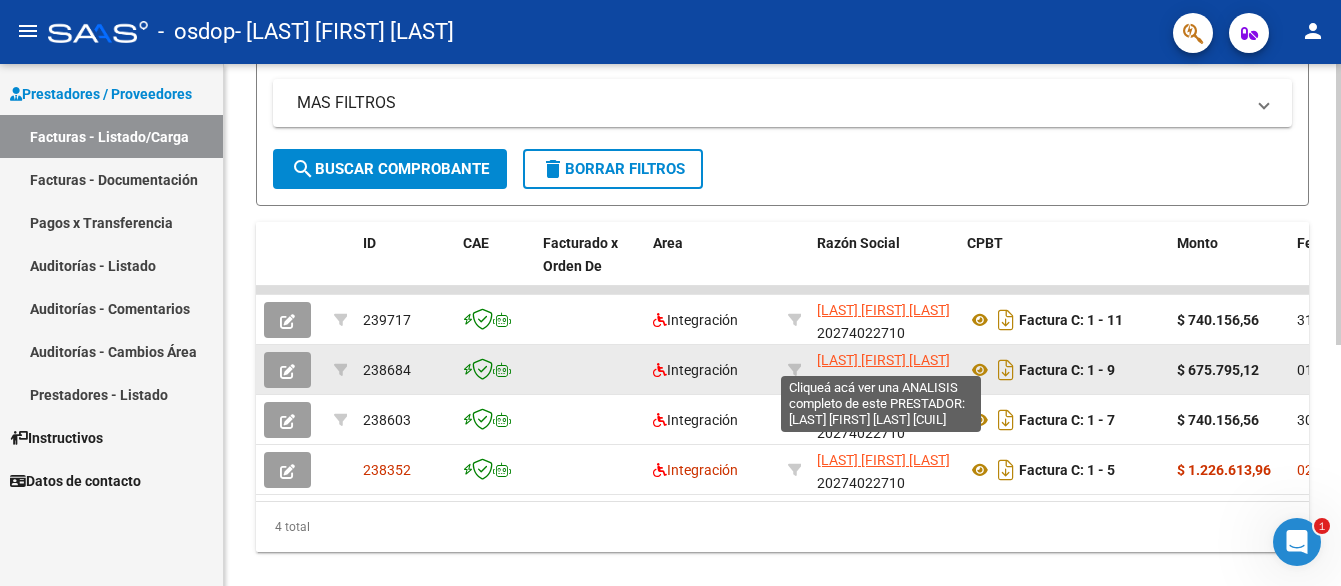 scroll, scrollTop: 3, scrollLeft: 0, axis: vertical 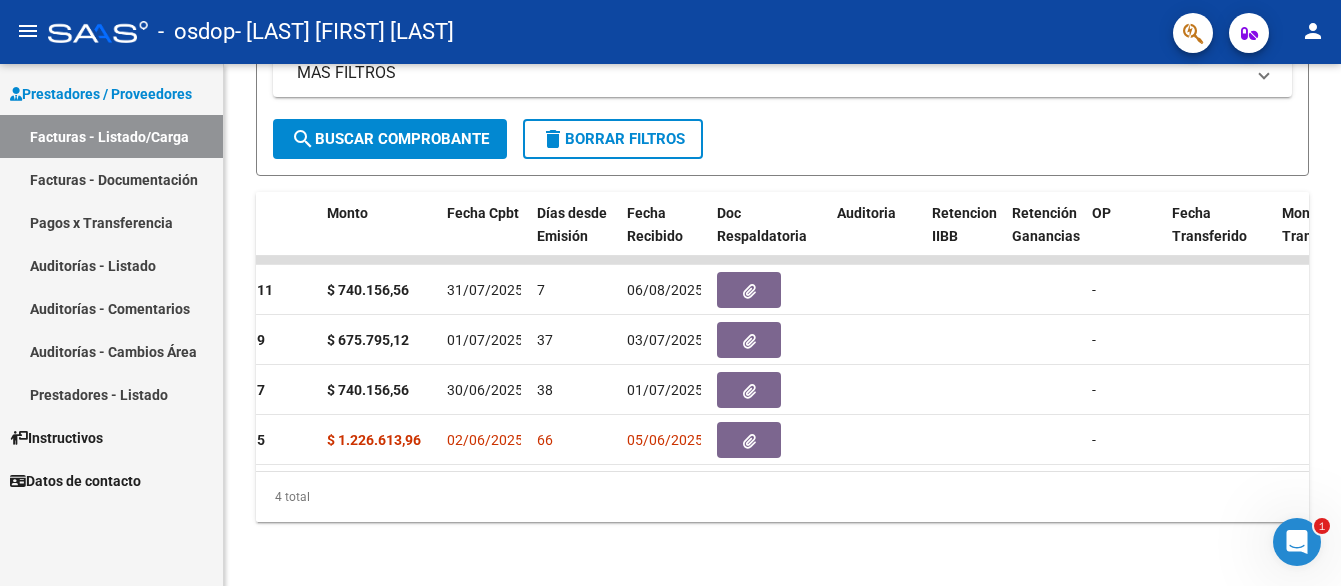 click on "Pagos x Transferencia" at bounding box center (111, 222) 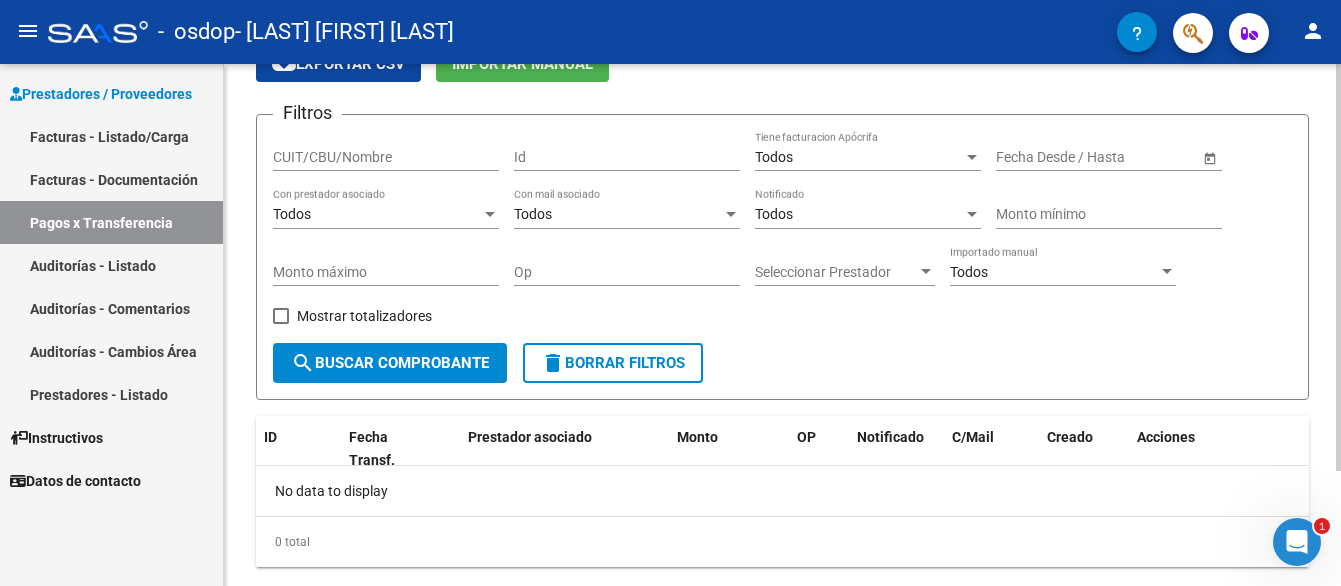 scroll, scrollTop: 0, scrollLeft: 0, axis: both 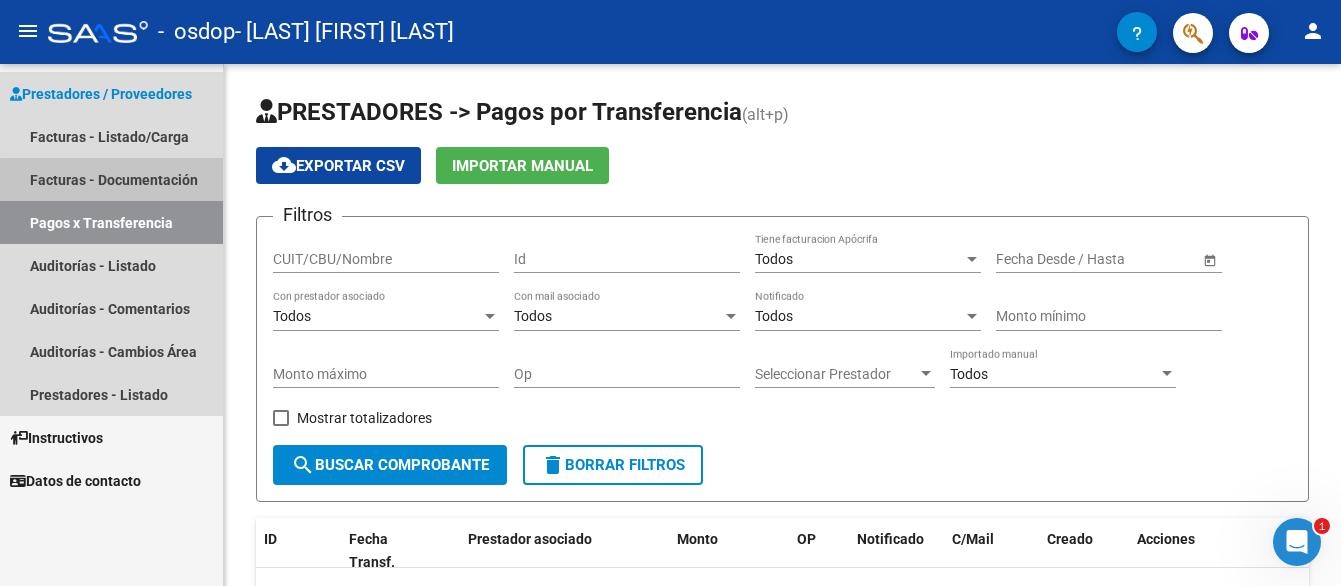 click on "Facturas - Documentación" at bounding box center (111, 179) 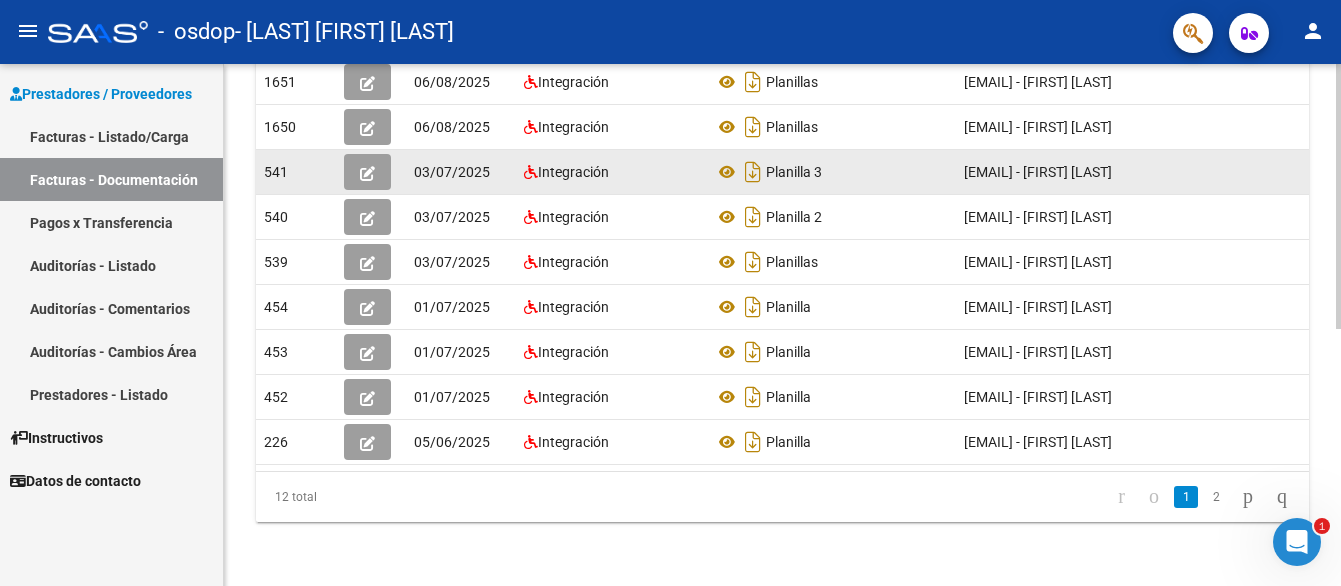 scroll, scrollTop: 506, scrollLeft: 0, axis: vertical 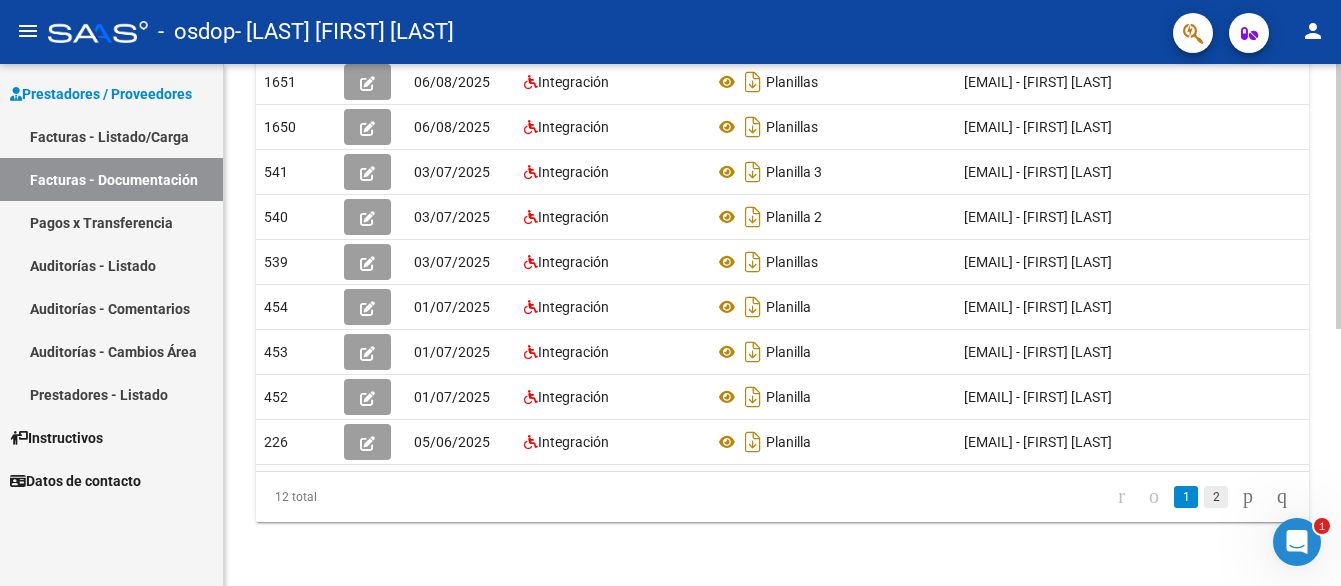 click on "2" 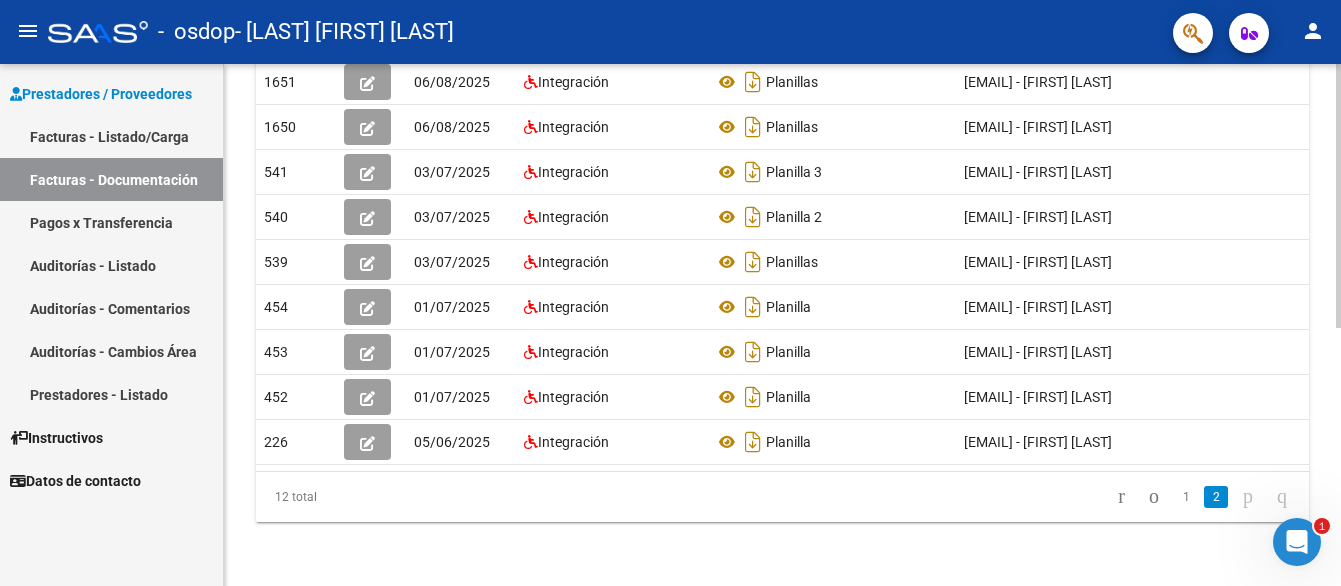 scroll, scrollTop: 121, scrollLeft: 0, axis: vertical 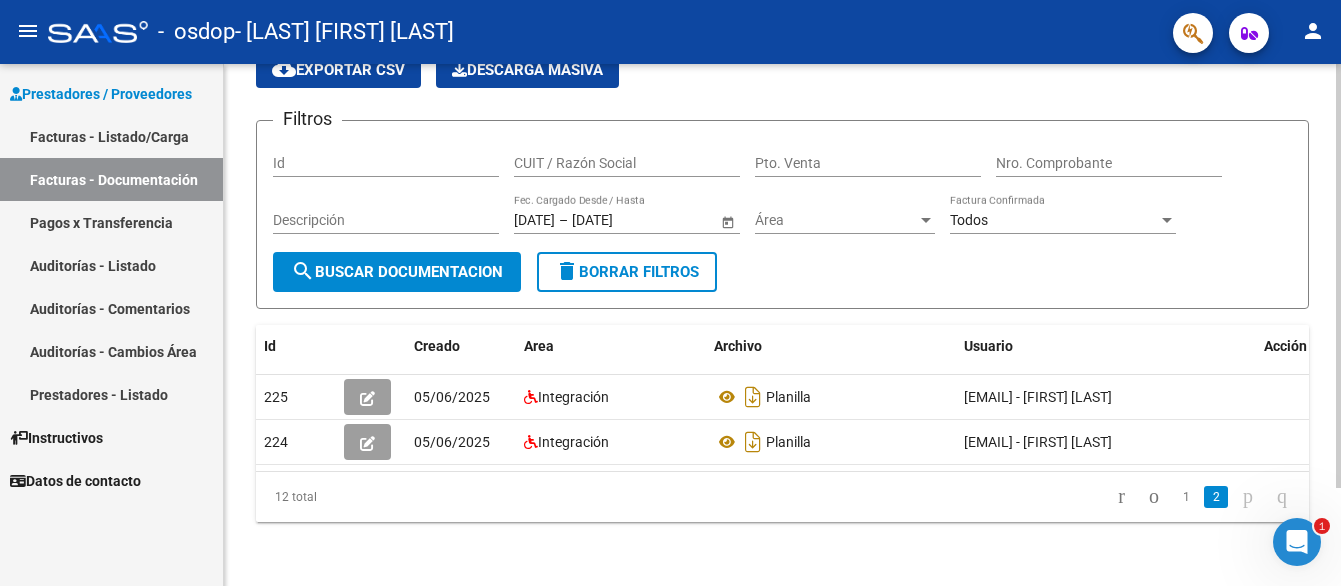 click on "Facturas - Listado/Carga" at bounding box center [111, 136] 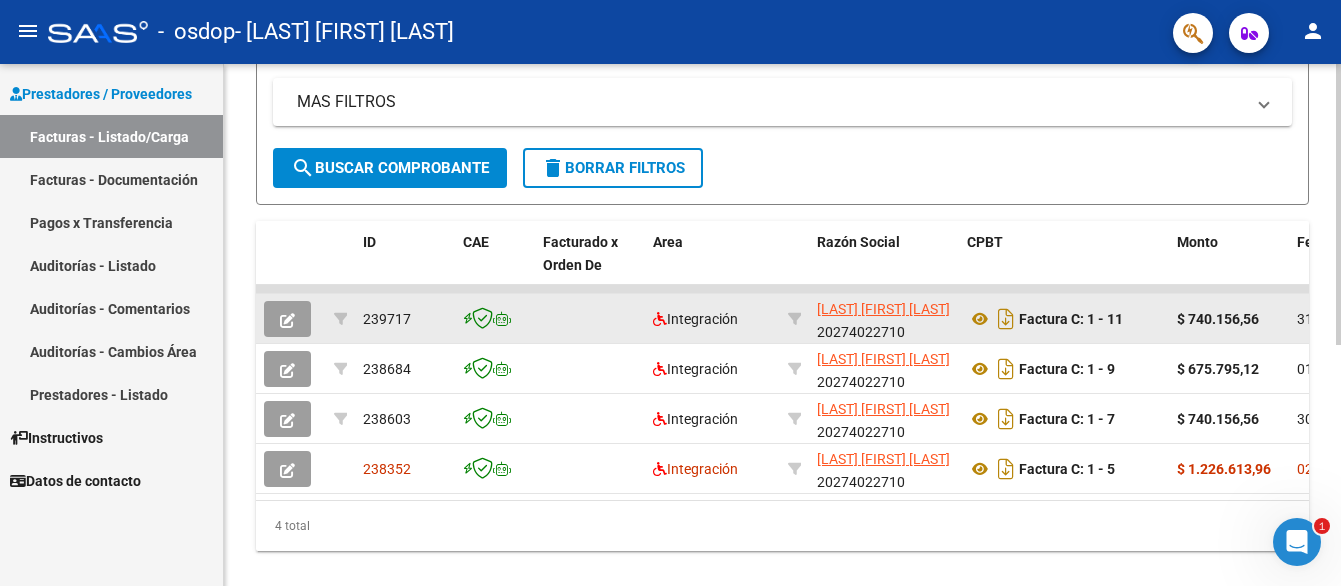 scroll, scrollTop: 420, scrollLeft: 0, axis: vertical 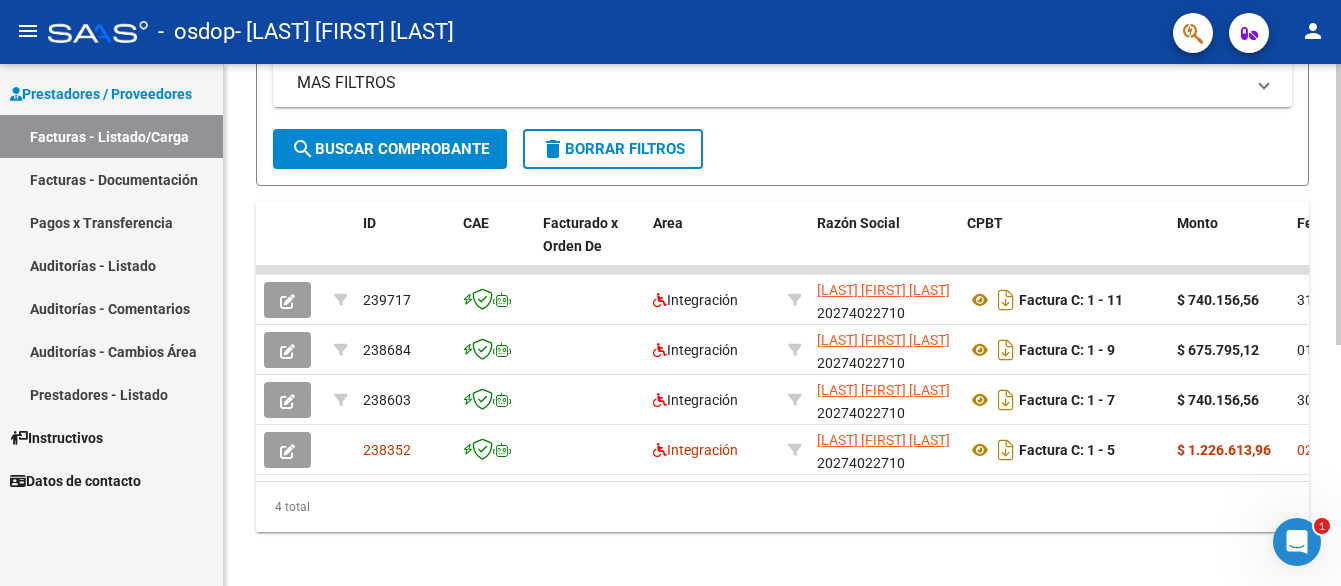 click on "239717  Integración [LAST] [FIRST] [LAST]    [CUIL]   Factura C: 1 - 11  $ 740.156,56 [DATE] [DATE]  -      202507  2152 [LAST] [FIRST] [LAST] [CUIL] [DATE] [DATE] [FIRST] [LAST] [EMAIL]
238684  Integración [LAST] [FIRST] [LAST]    [CUIL]   Factura C: 1 - 9  $ 675.795,12 [DATE] [DATE]  -     DS 202506 $ 675.795,12 $ 675.791,42  202506  2152 [LAST] [FIRST] [LAST] [CUIL] [DATE] [DATE] [FIRST] [LAST] [FIRST] [LAST] [EMAIL]
238603  Integración [LAST] [FIRST] [LAST]    [CUIL]   Factura C: 1 - 7  $ 740.156,56 [DATE] [DATE]  -     DS 202506 $ 740.156,56 $ 740.152,51  202505  2152 [LAST] [FIRST] [LAST] [CUIL] [DATE] [DATE] [FIRST] [LAST] [FIRST] [LAST] [EMAIL]
238352  Integración [LAST] [FIRST] [LAST]    [CUIL]   Factura C: 1 - 5  $ 1.226.613,96 [DATE] [DATE]  -      202505  05/06/2025 [FIRST] [LAST]" 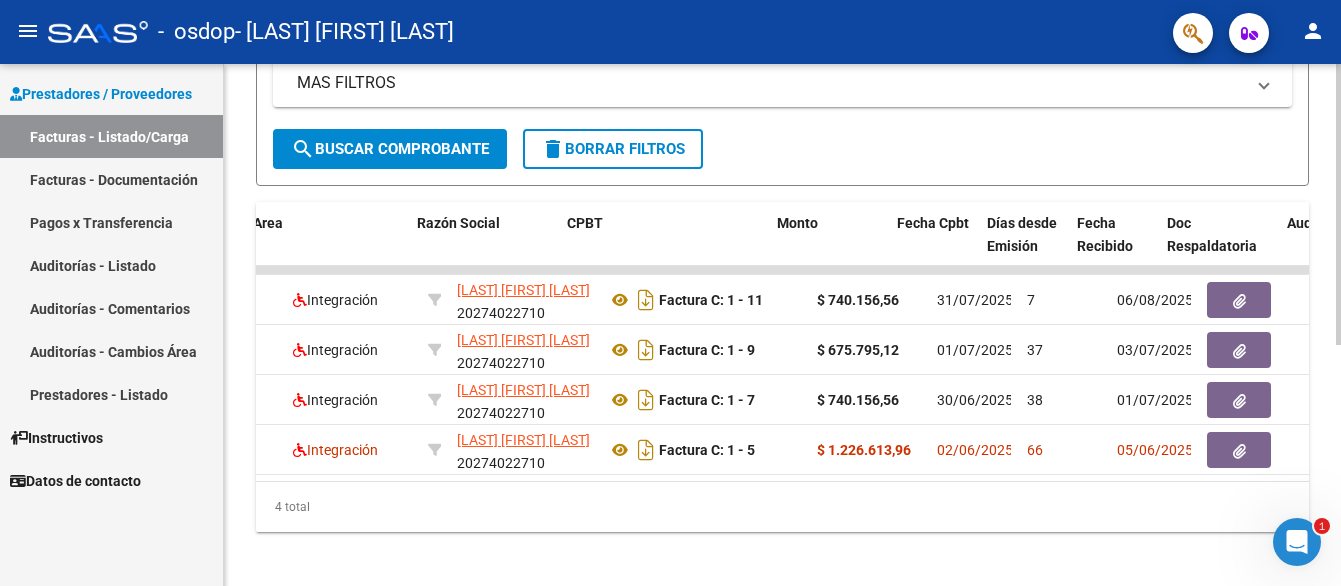 scroll, scrollTop: 0, scrollLeft: 520, axis: horizontal 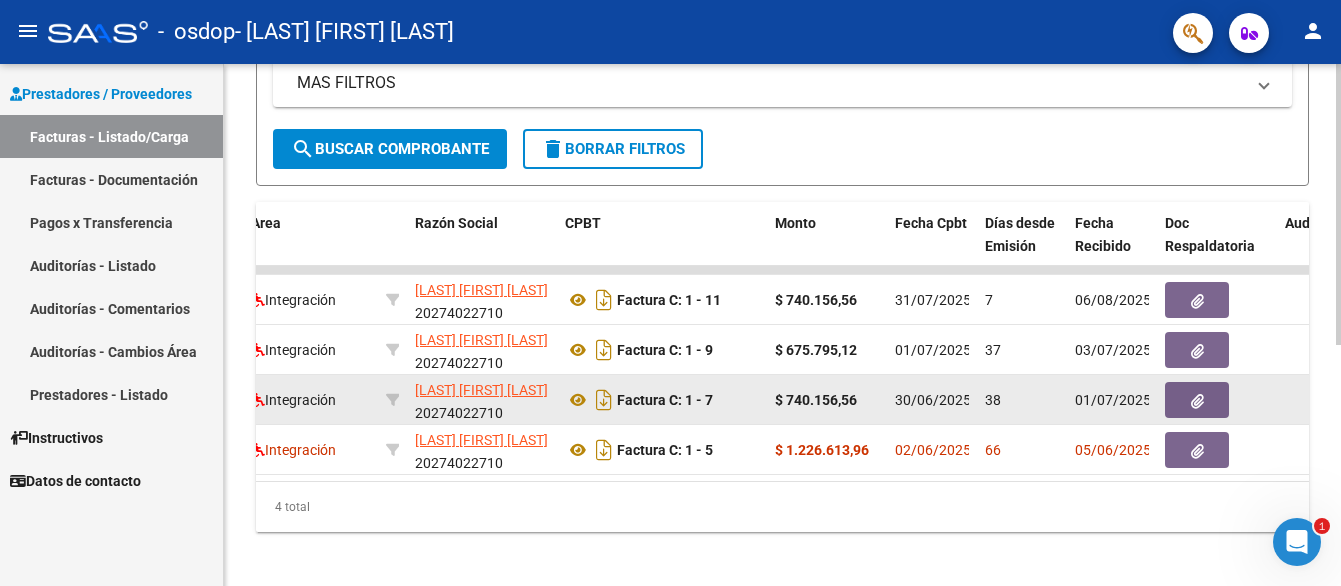 click 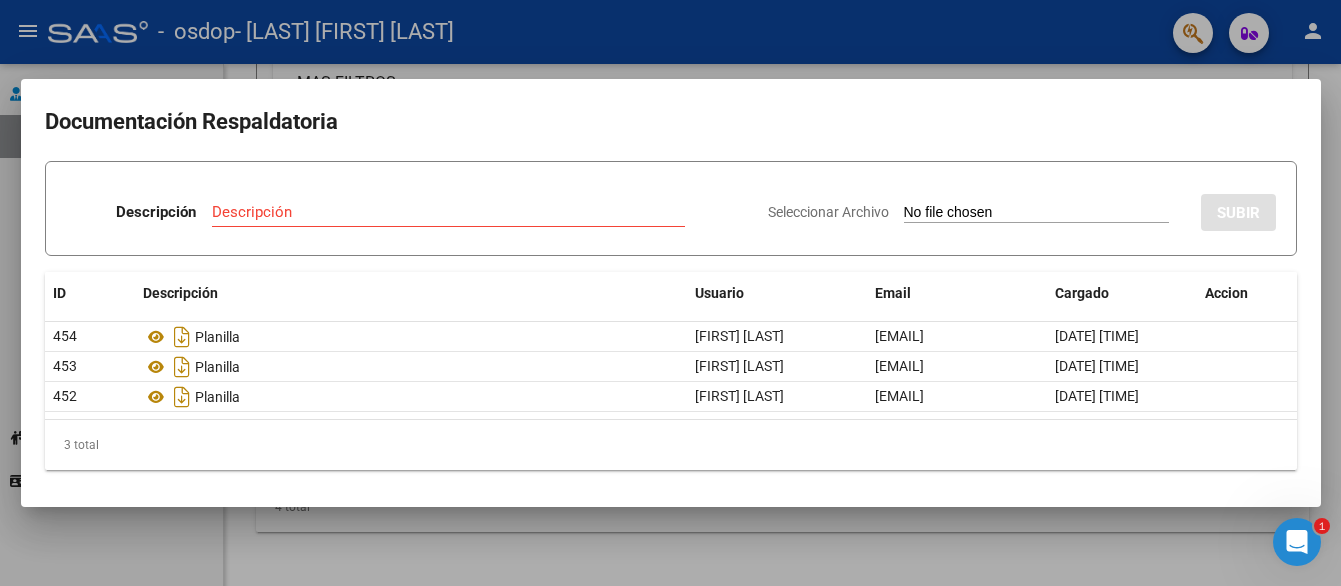 click at bounding box center [670, 293] 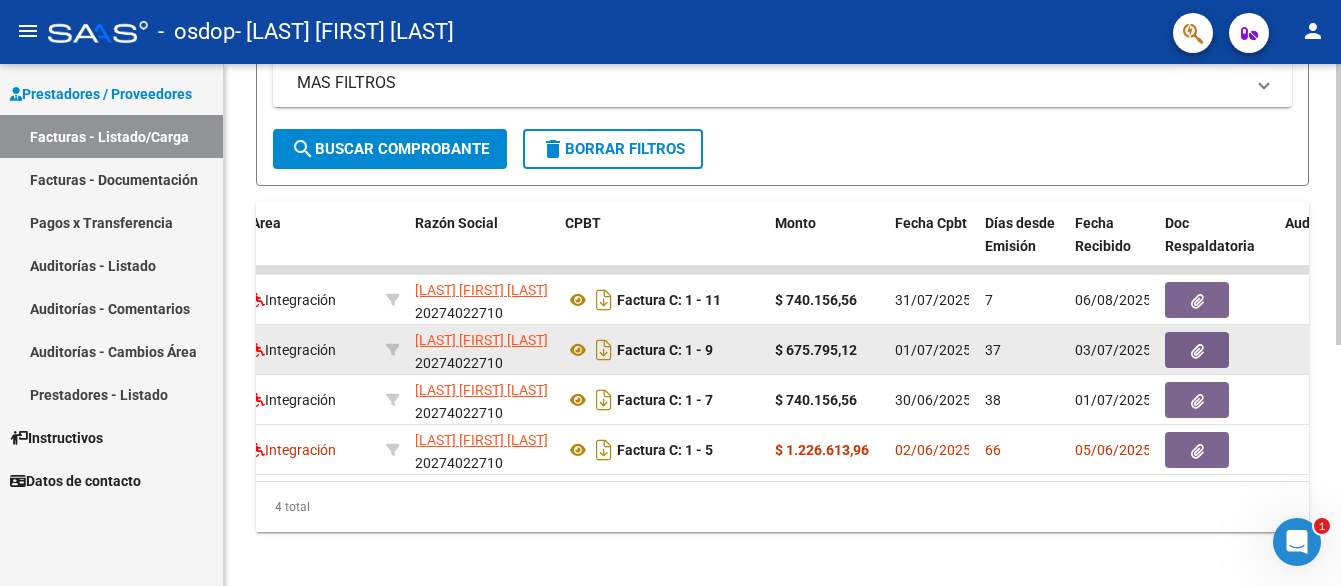 click 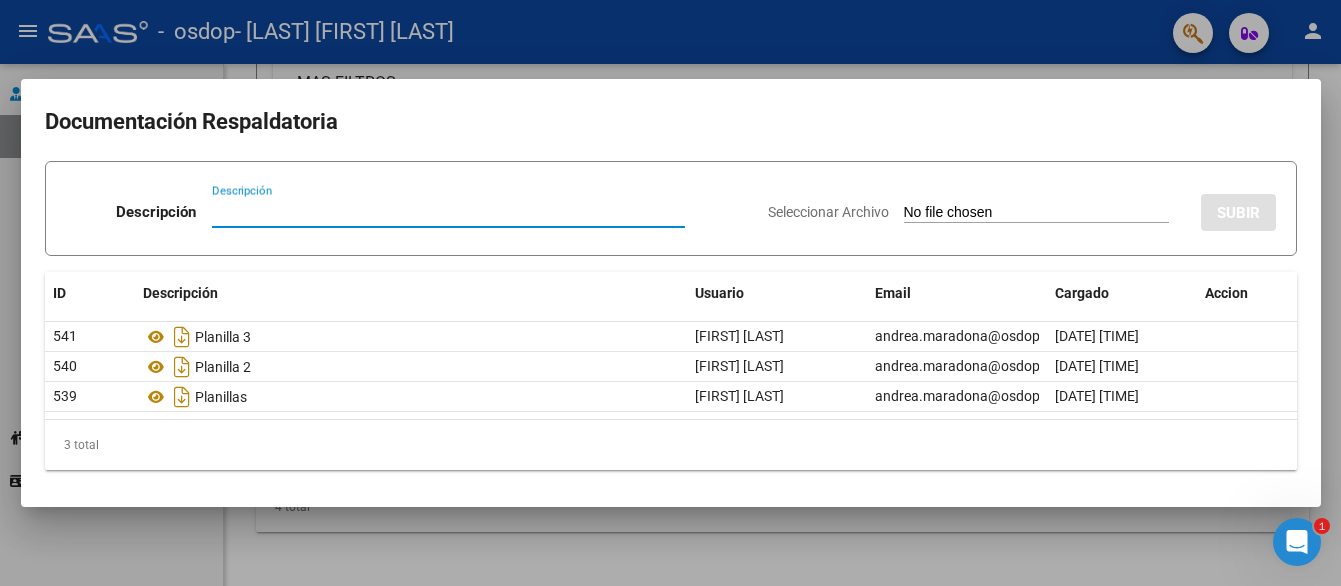 click at bounding box center (670, 293) 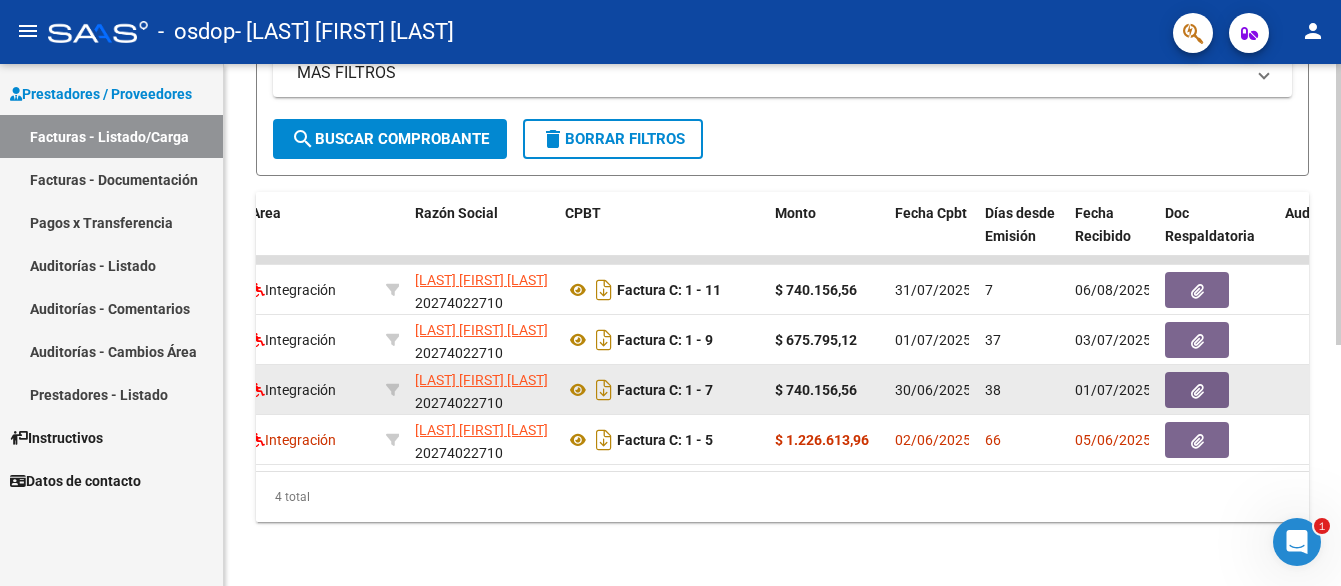 scroll, scrollTop: 446, scrollLeft: 0, axis: vertical 